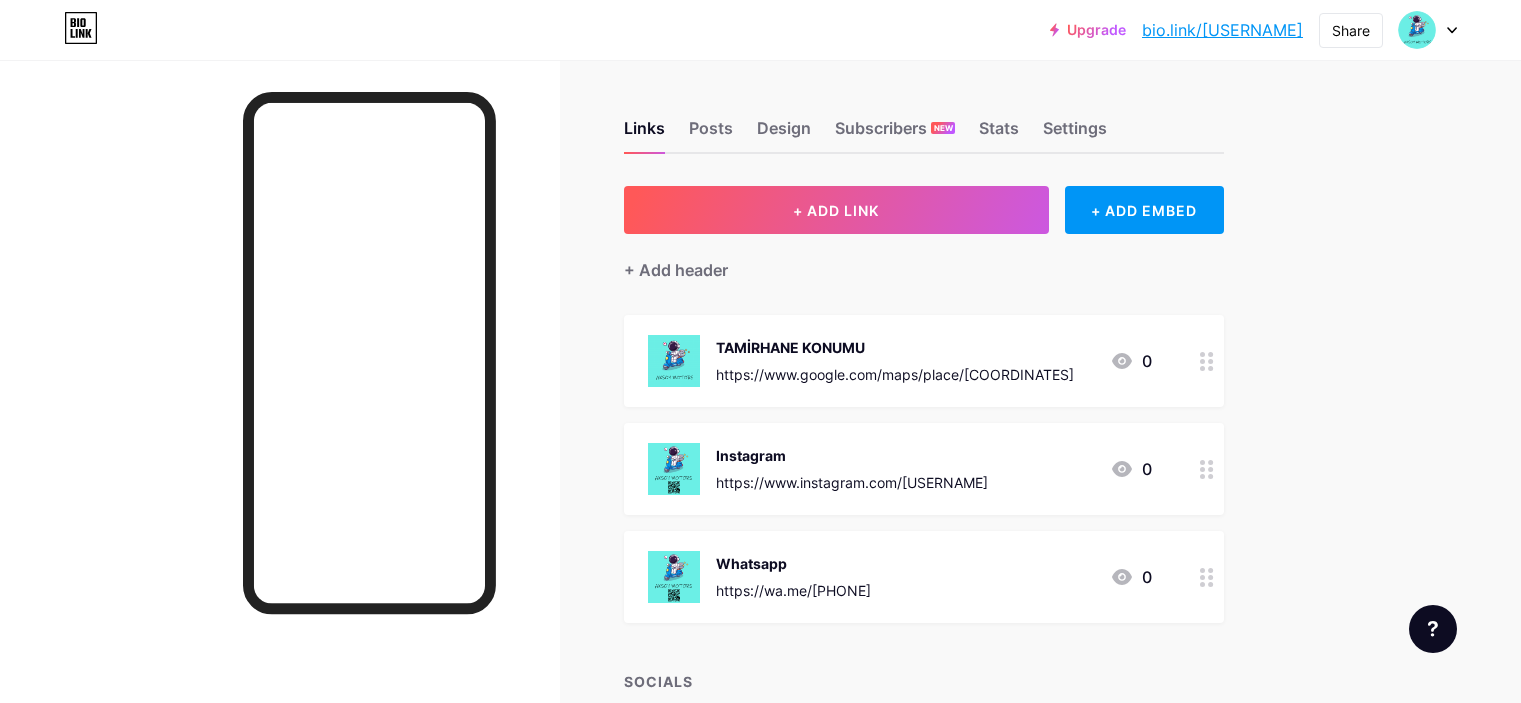 scroll, scrollTop: 0, scrollLeft: 0, axis: both 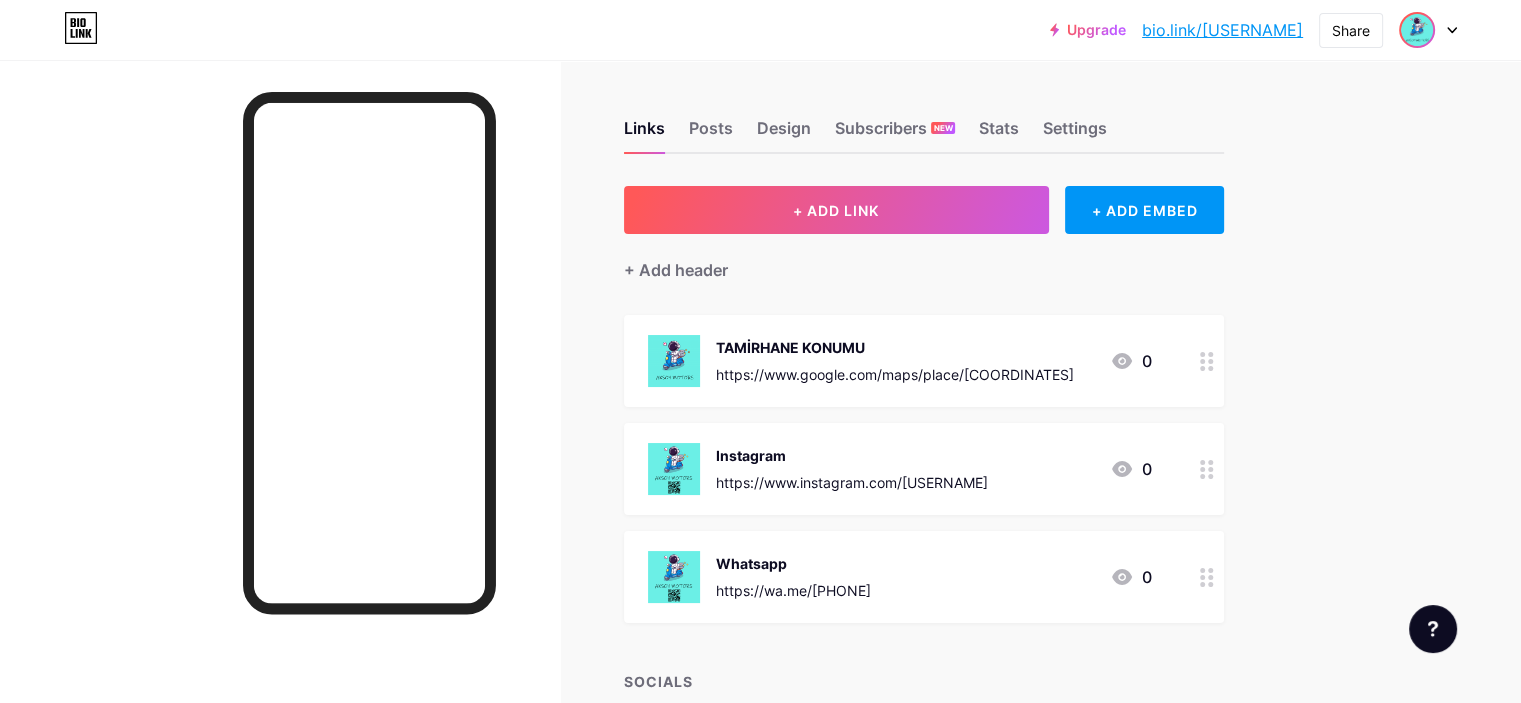 click at bounding box center [1417, 30] 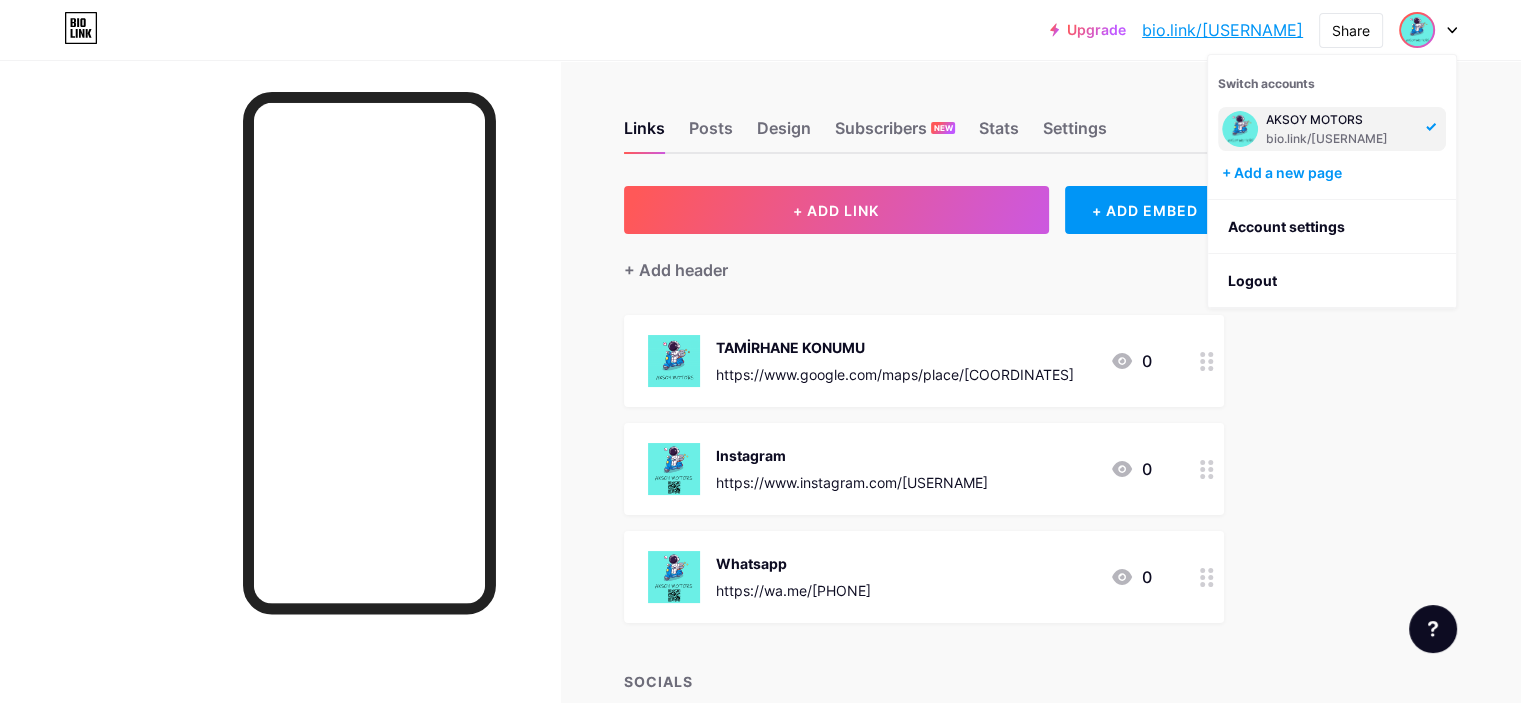 click on "AKSOY MOTORS" at bounding box center (1340, 120) 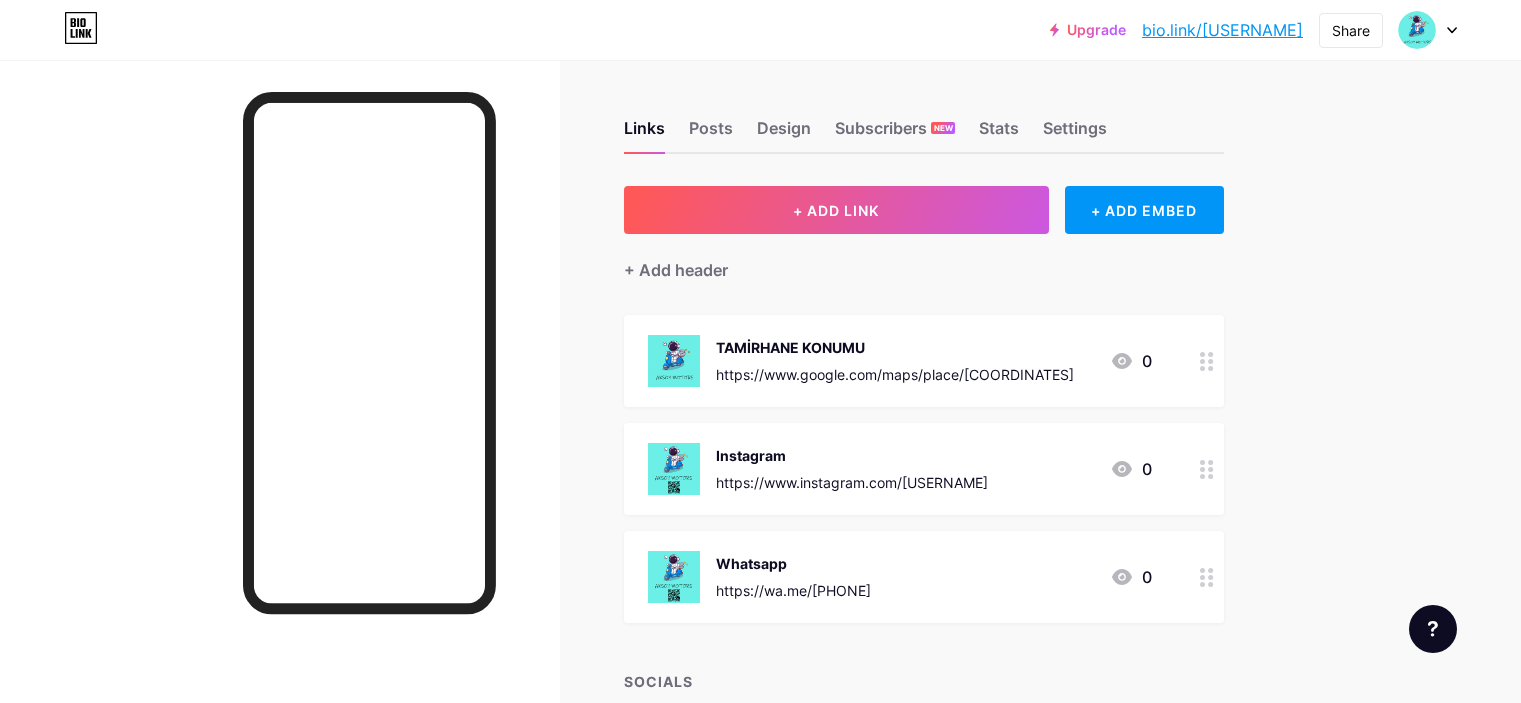 scroll, scrollTop: 0, scrollLeft: 0, axis: both 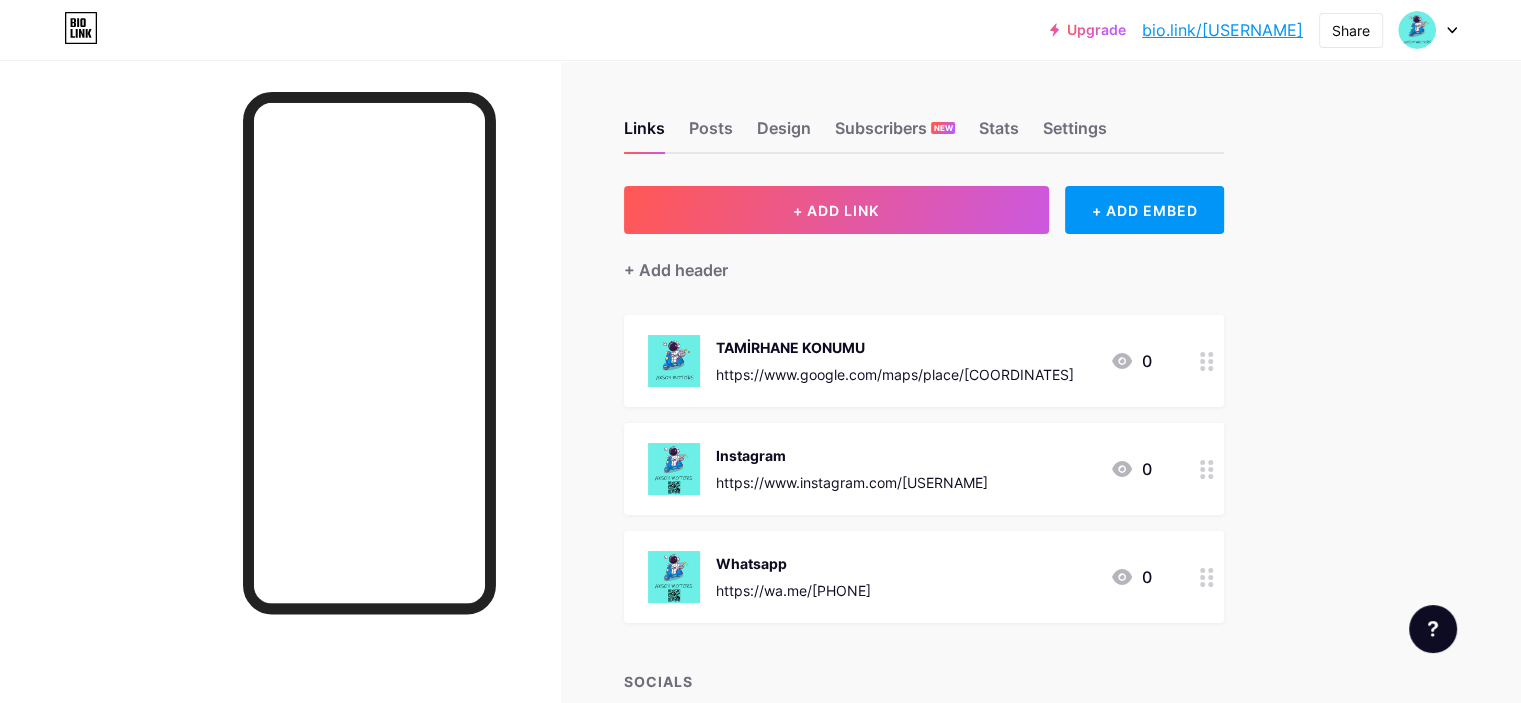 click at bounding box center (674, 361) 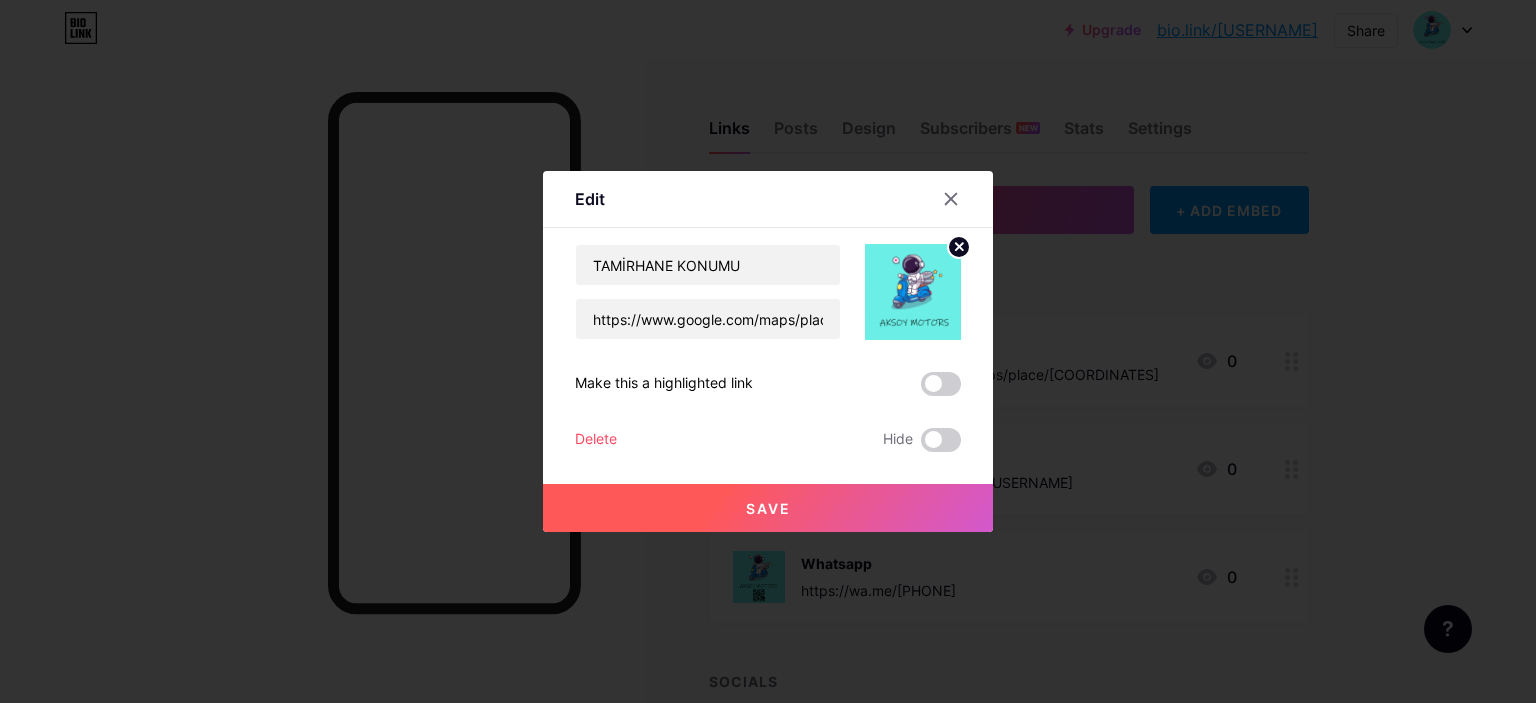 click at bounding box center [768, 351] 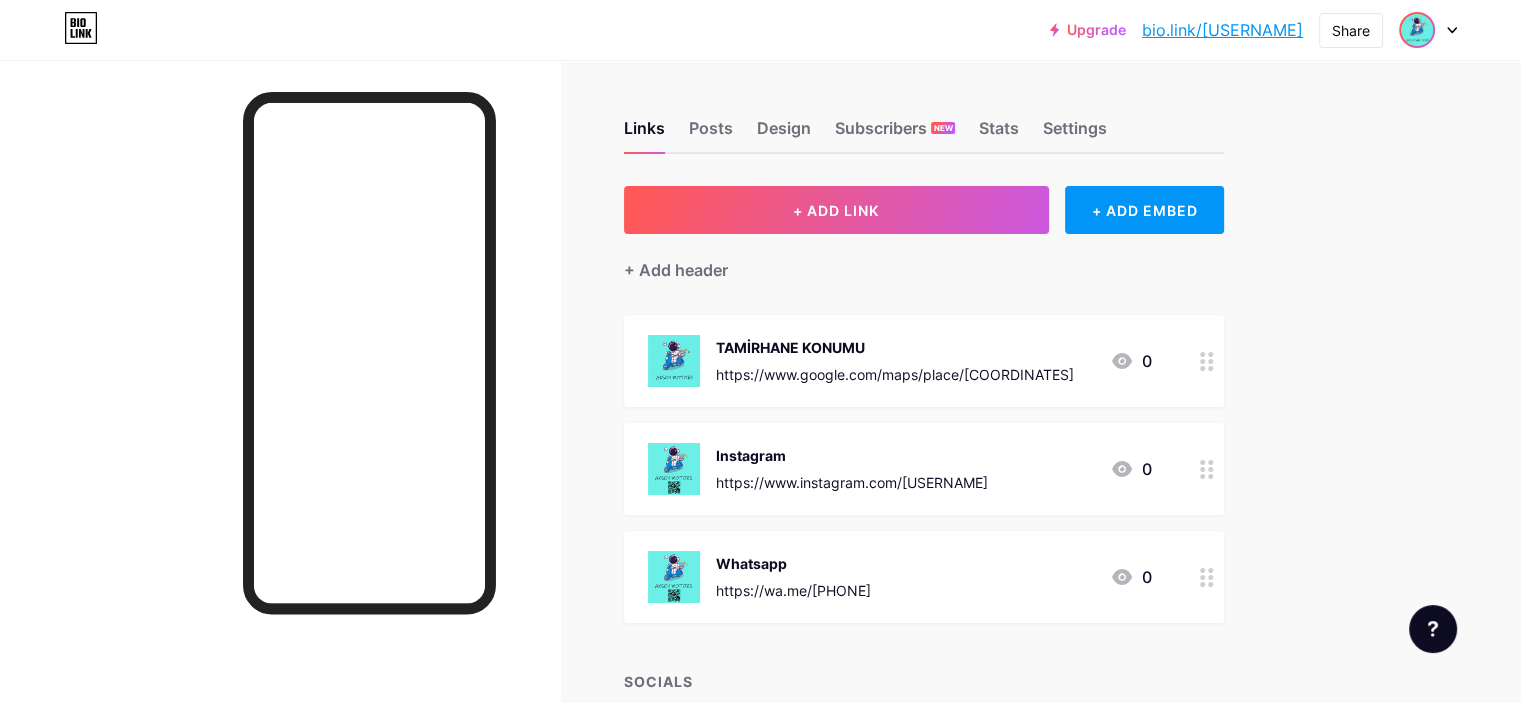 click at bounding box center [1417, 30] 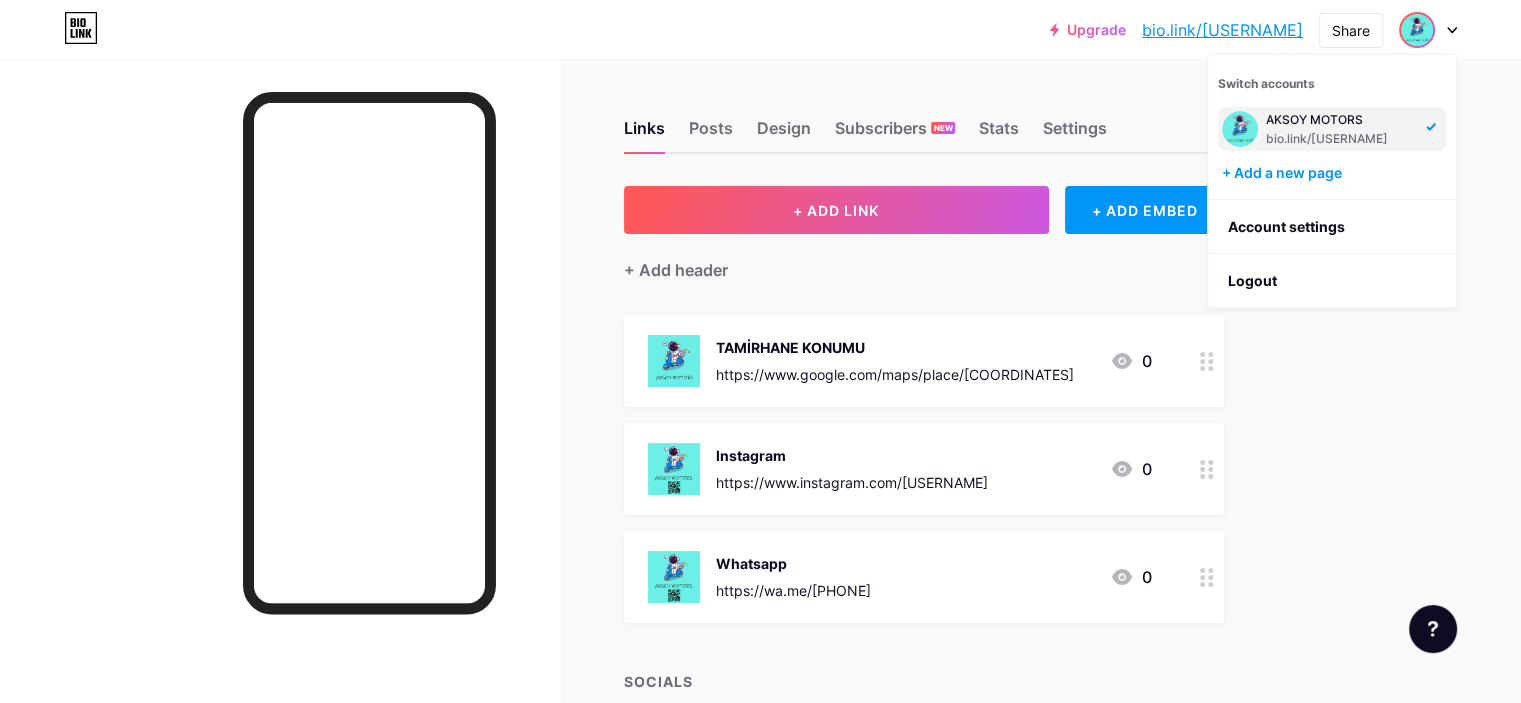 click on "bio.link/[USERNAME]" at bounding box center (1340, 139) 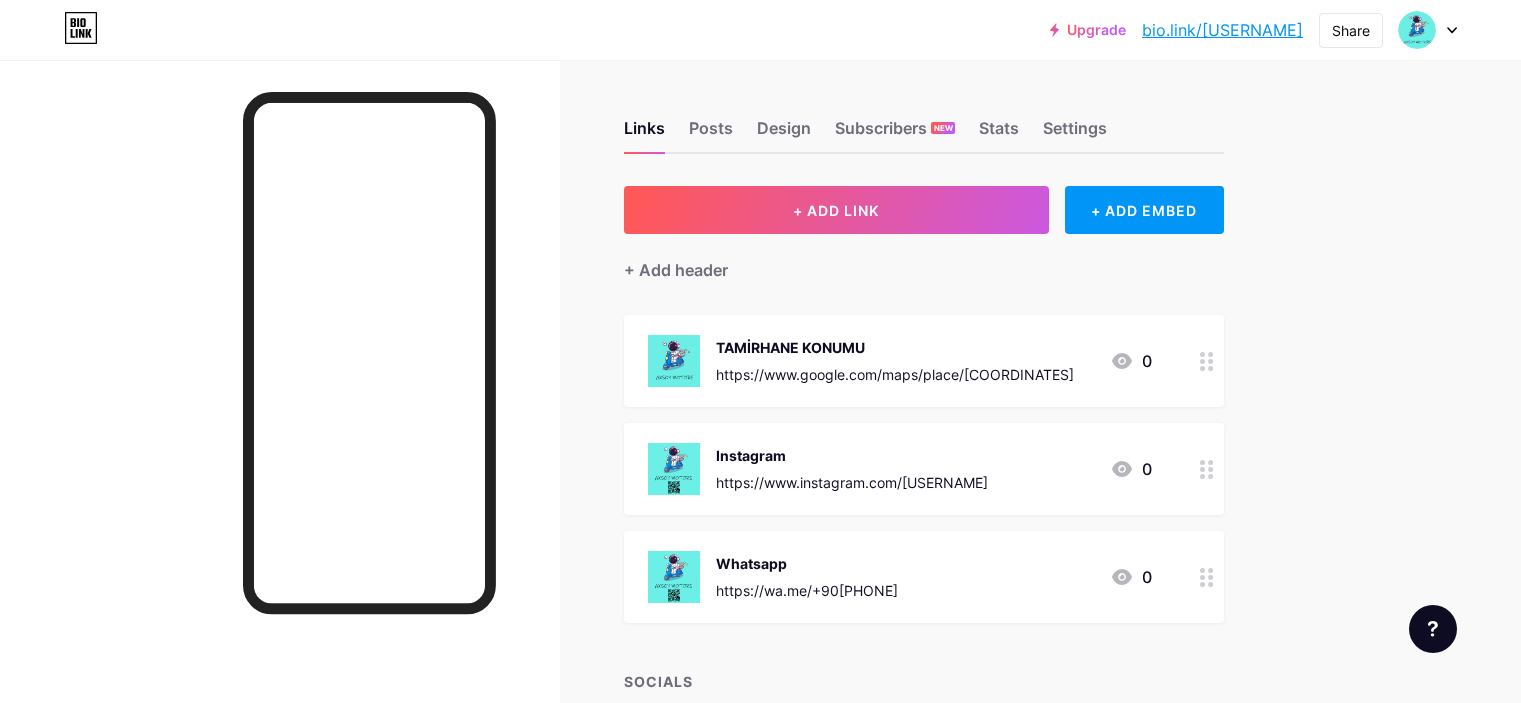scroll, scrollTop: 0, scrollLeft: 0, axis: both 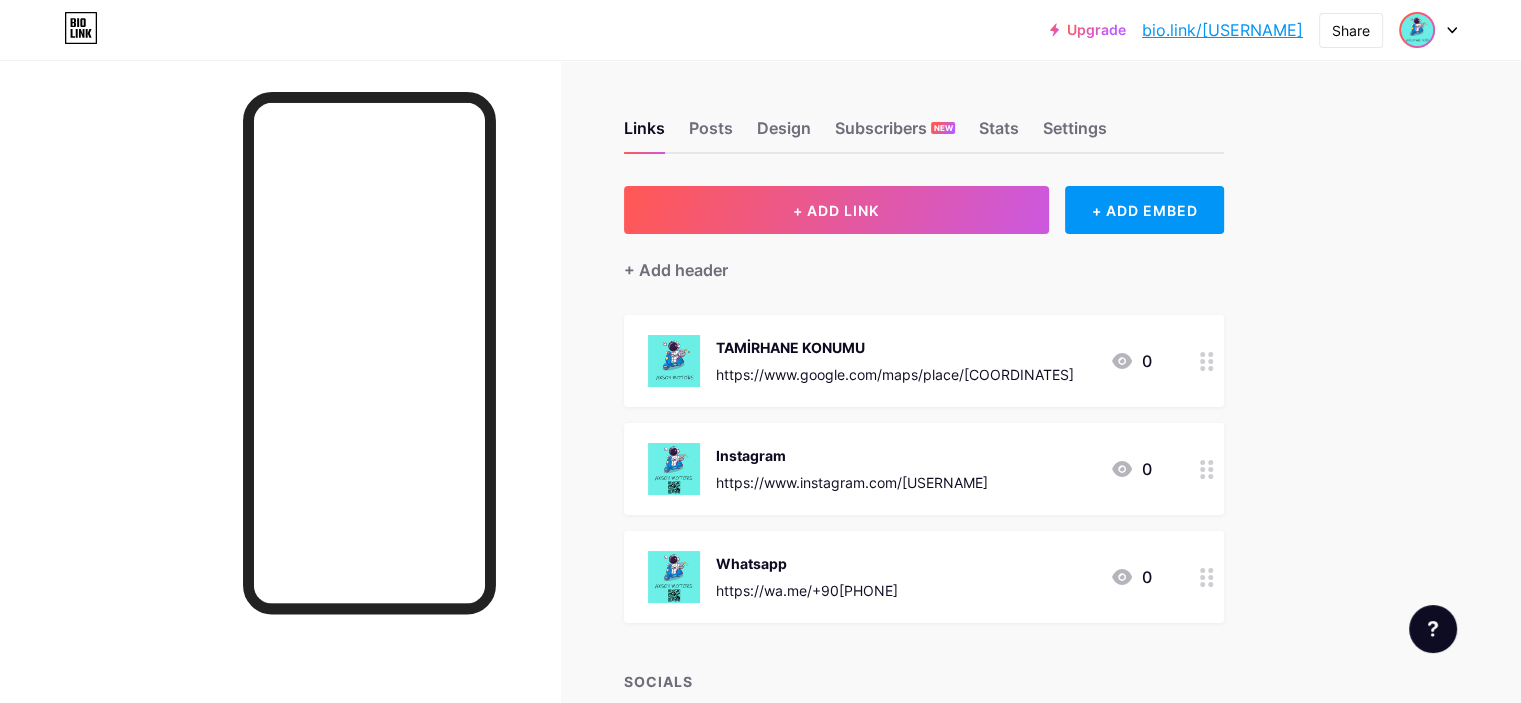 click at bounding box center (1417, 30) 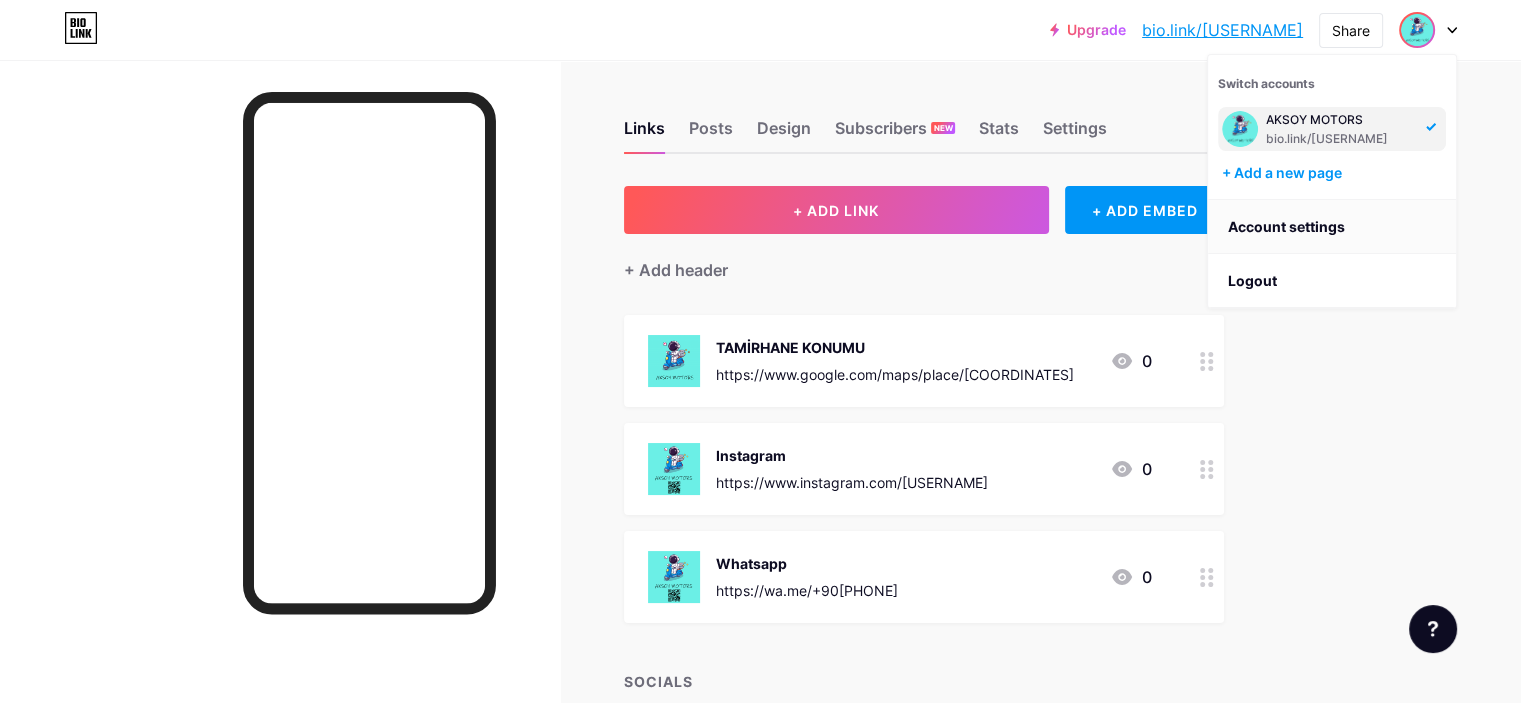 click on "Account settings" at bounding box center [1332, 227] 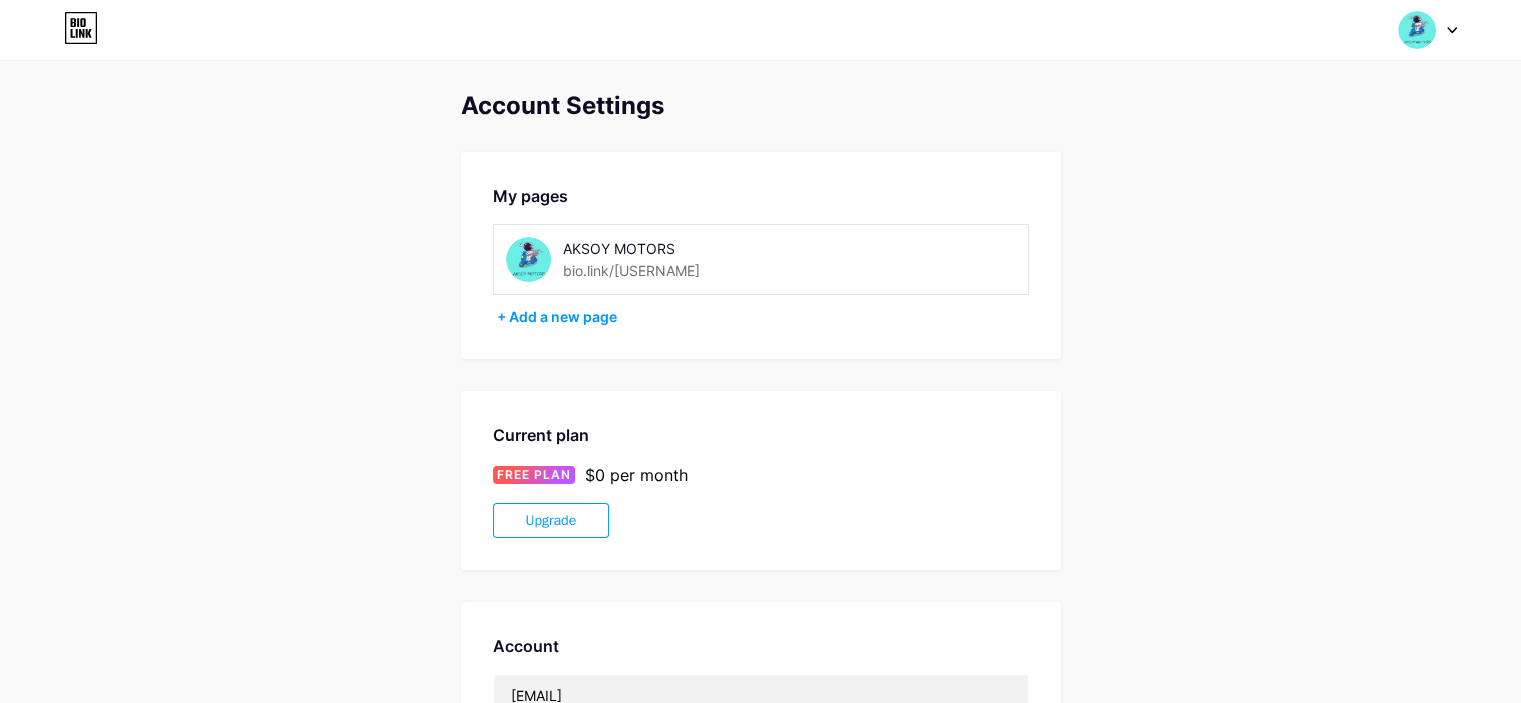 click at bounding box center (528, 259) 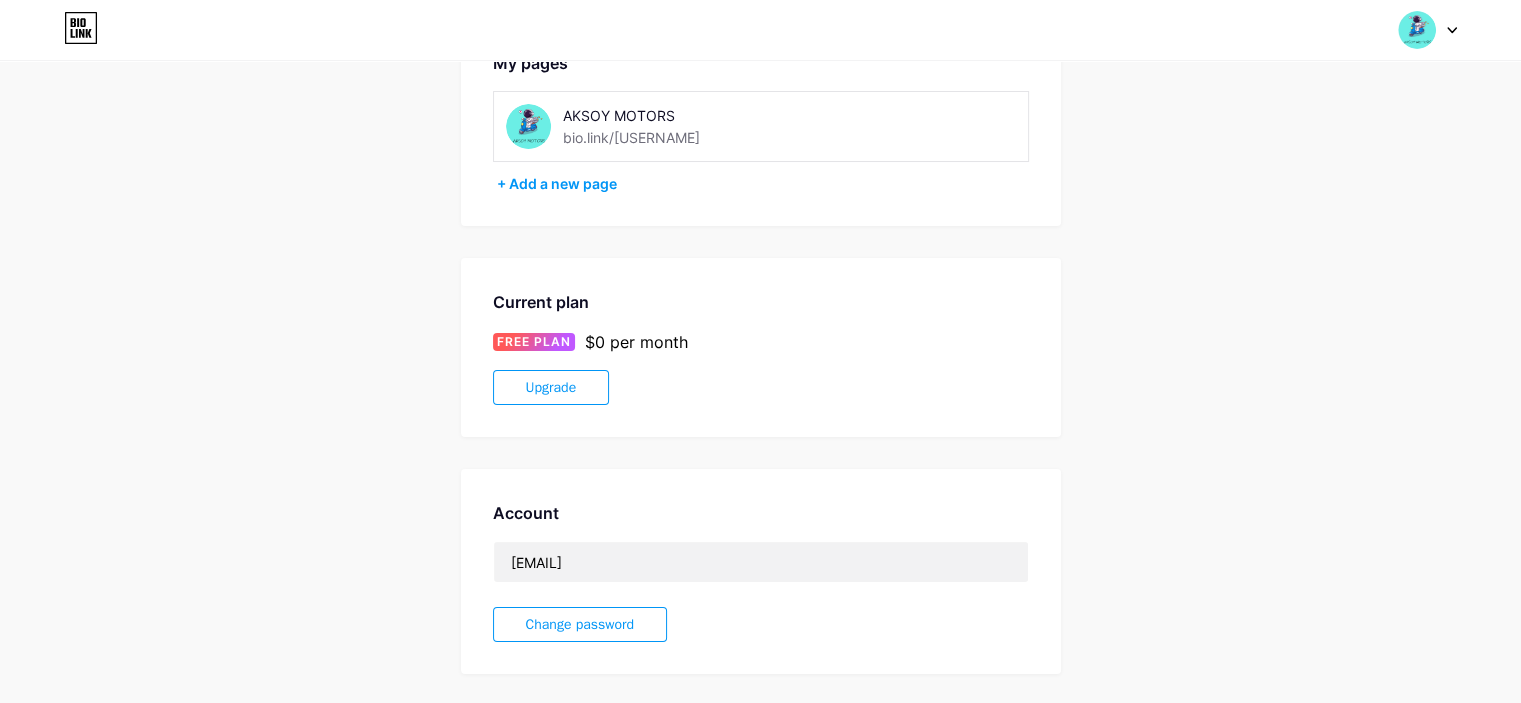 scroll, scrollTop: 0, scrollLeft: 0, axis: both 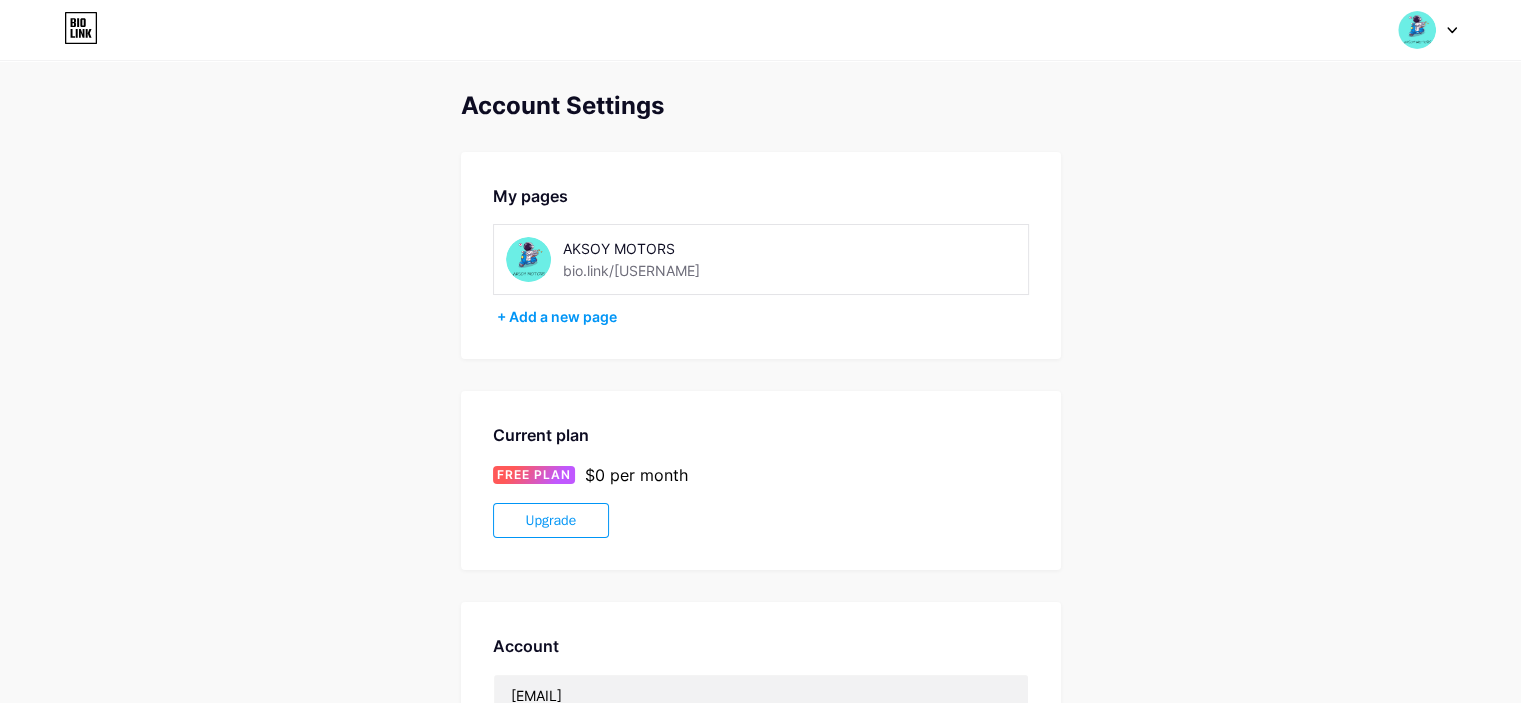 drag, startPoint x: 566, startPoint y: 238, endPoint x: 528, endPoint y: 244, distance: 38.470768 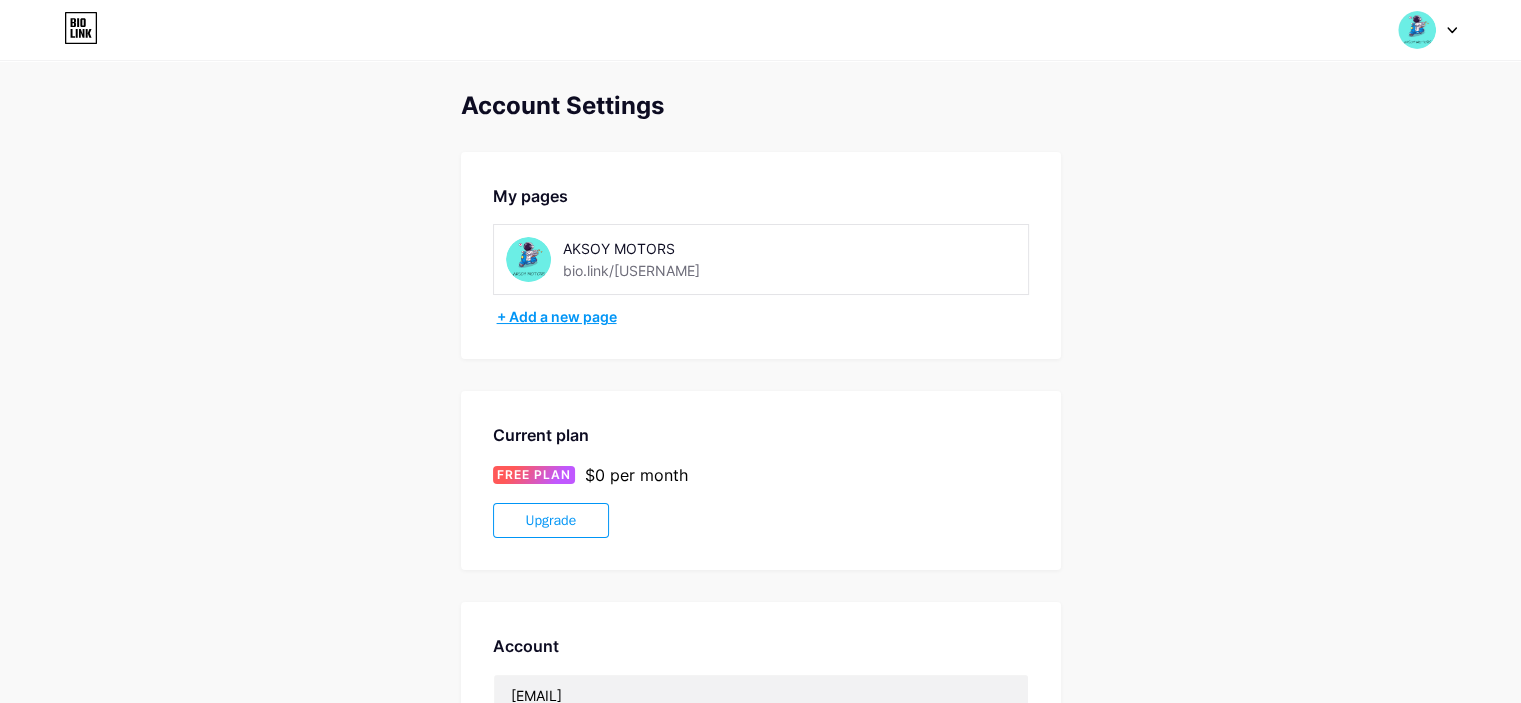 click on "+ Add a new page" at bounding box center [763, 317] 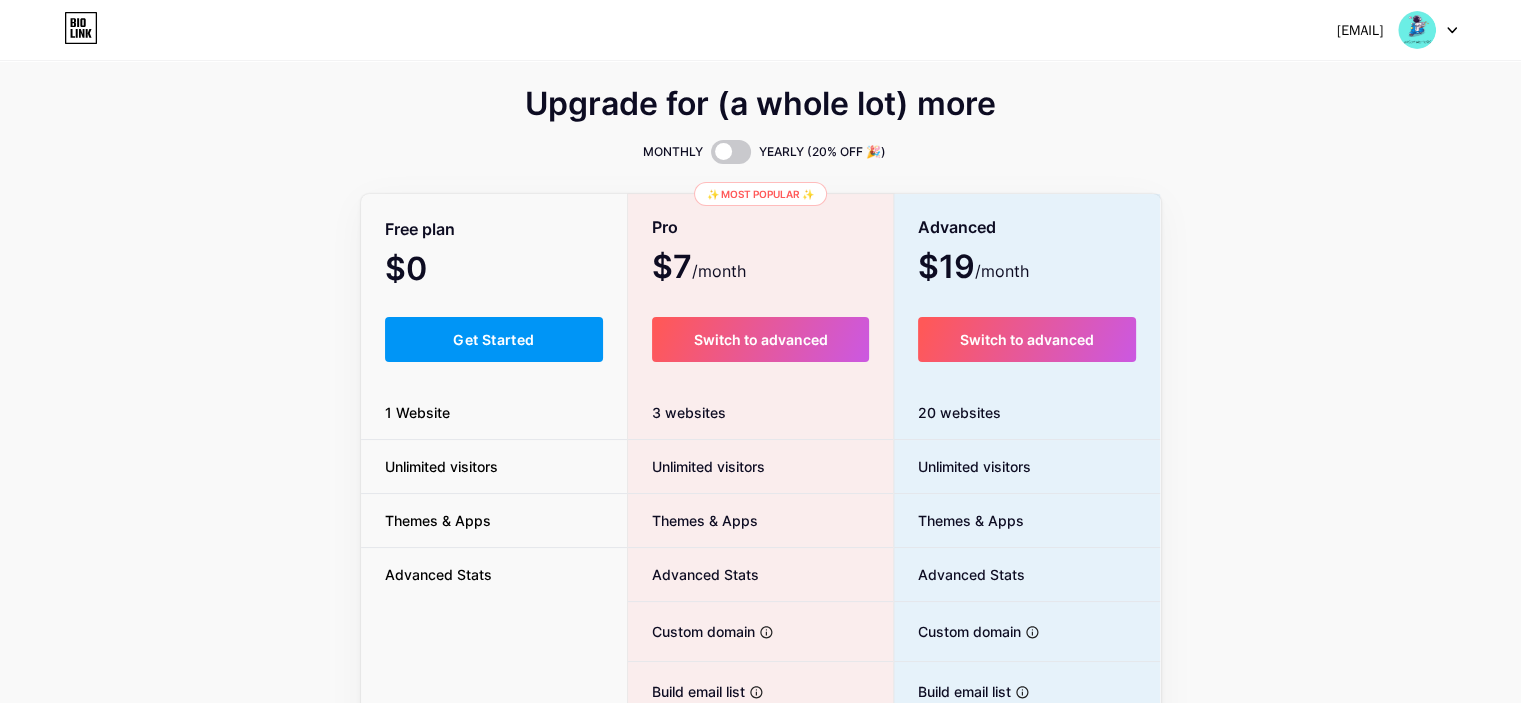 click on "kral.scania@gmail.com" at bounding box center (1360, 30) 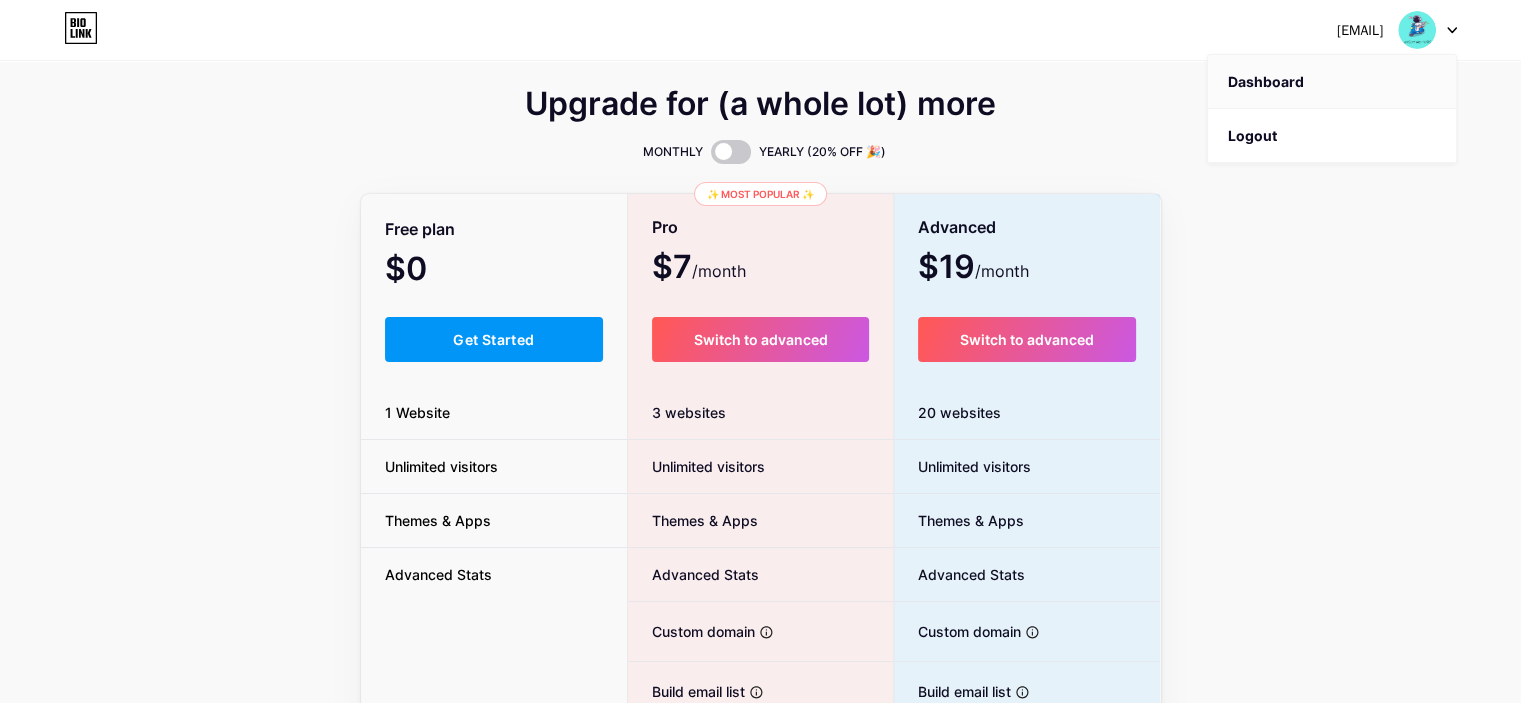 click on "Dashboard" at bounding box center [1332, 82] 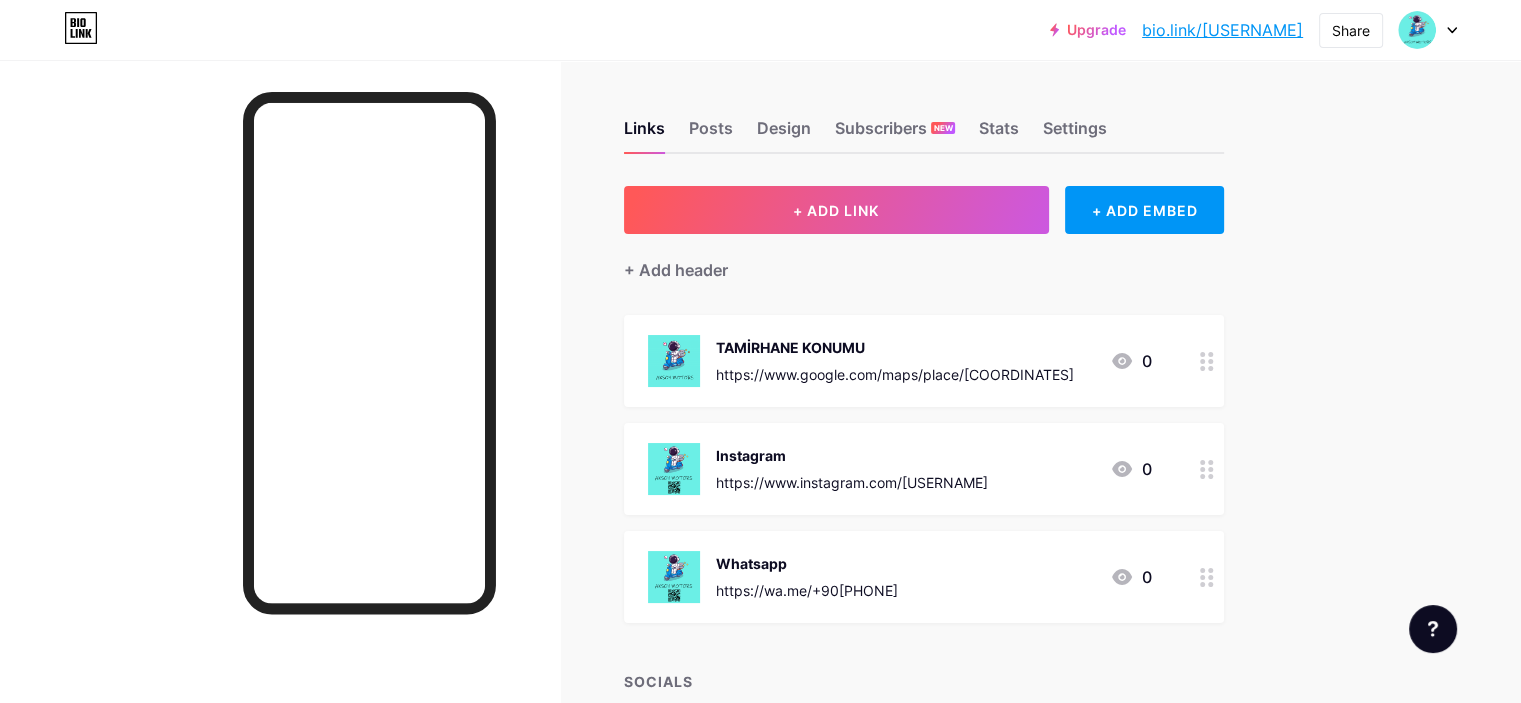click at bounding box center (280, 411) 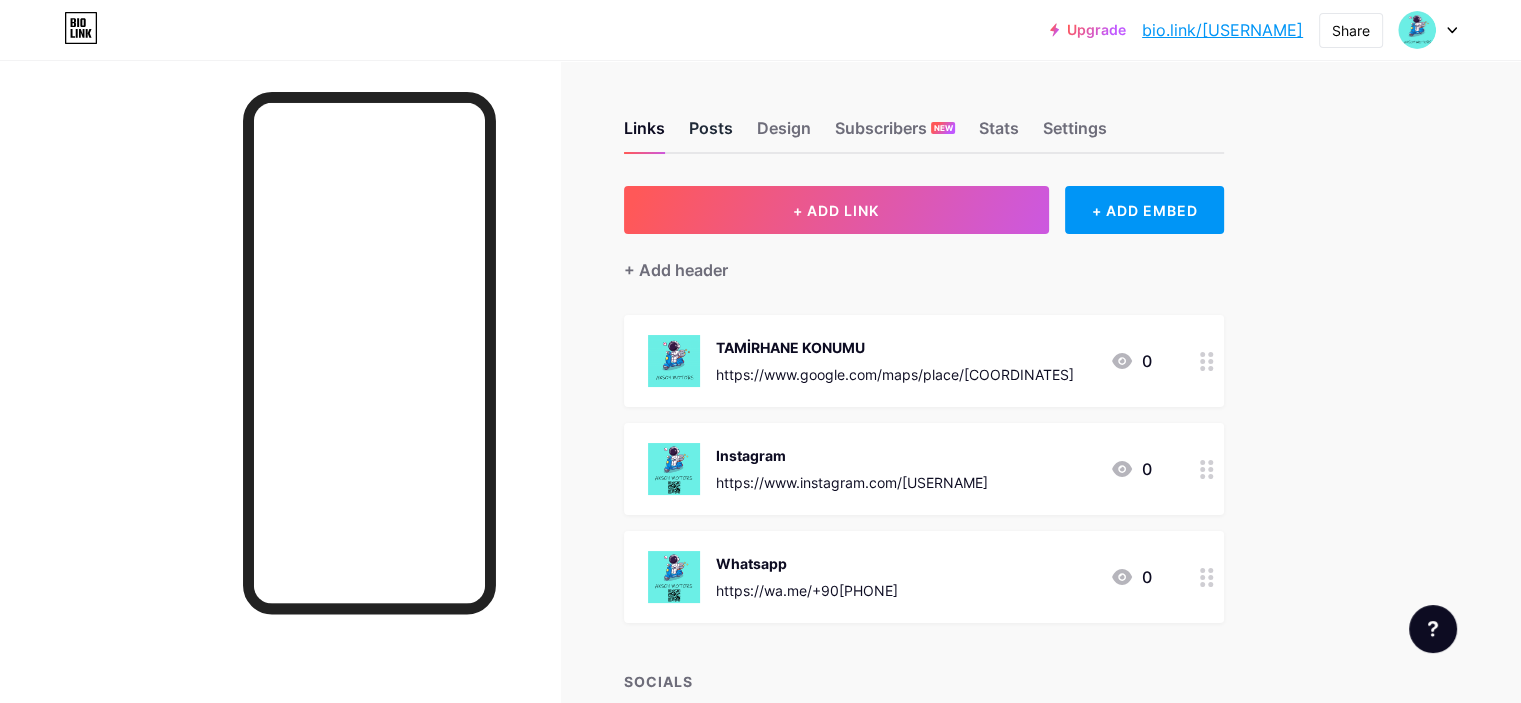 click on "Posts" at bounding box center (711, 134) 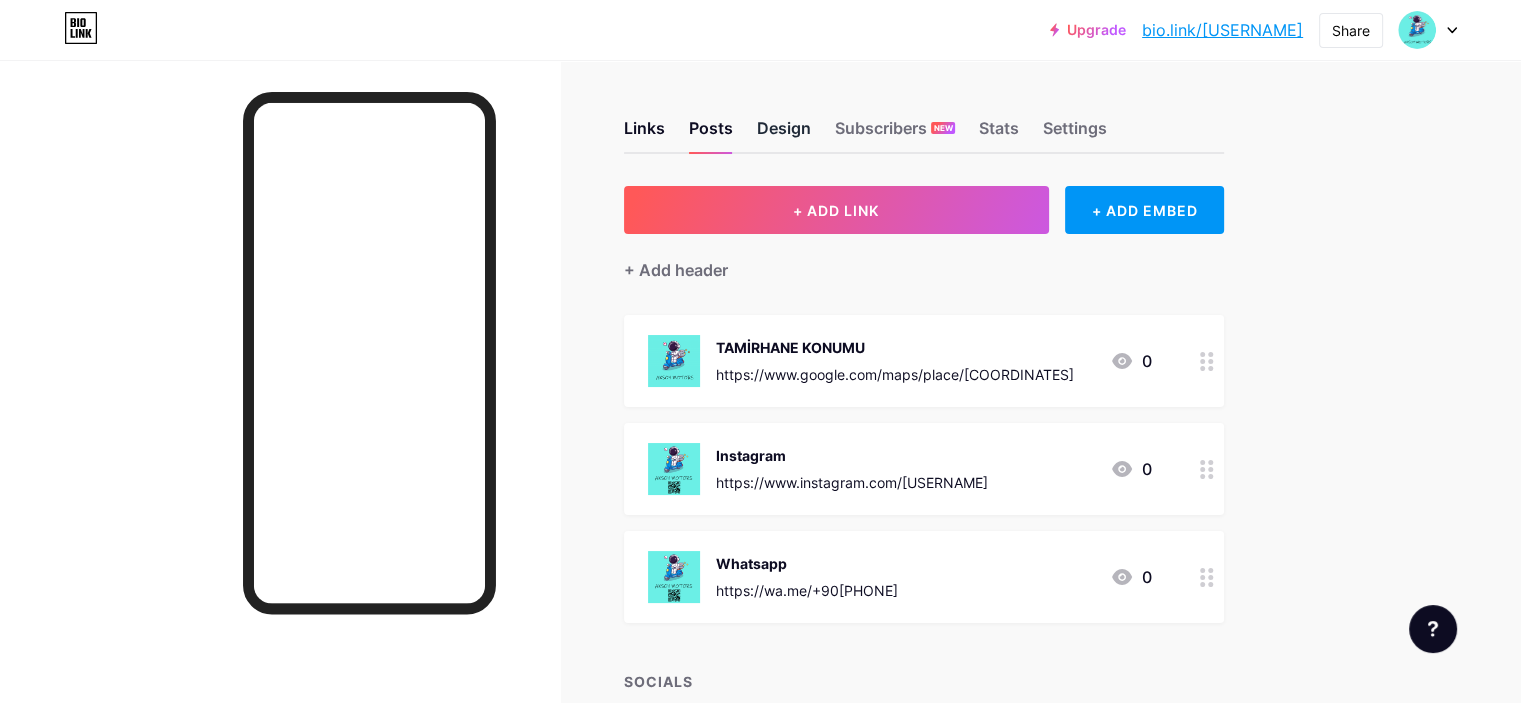 click on "Design" at bounding box center [784, 134] 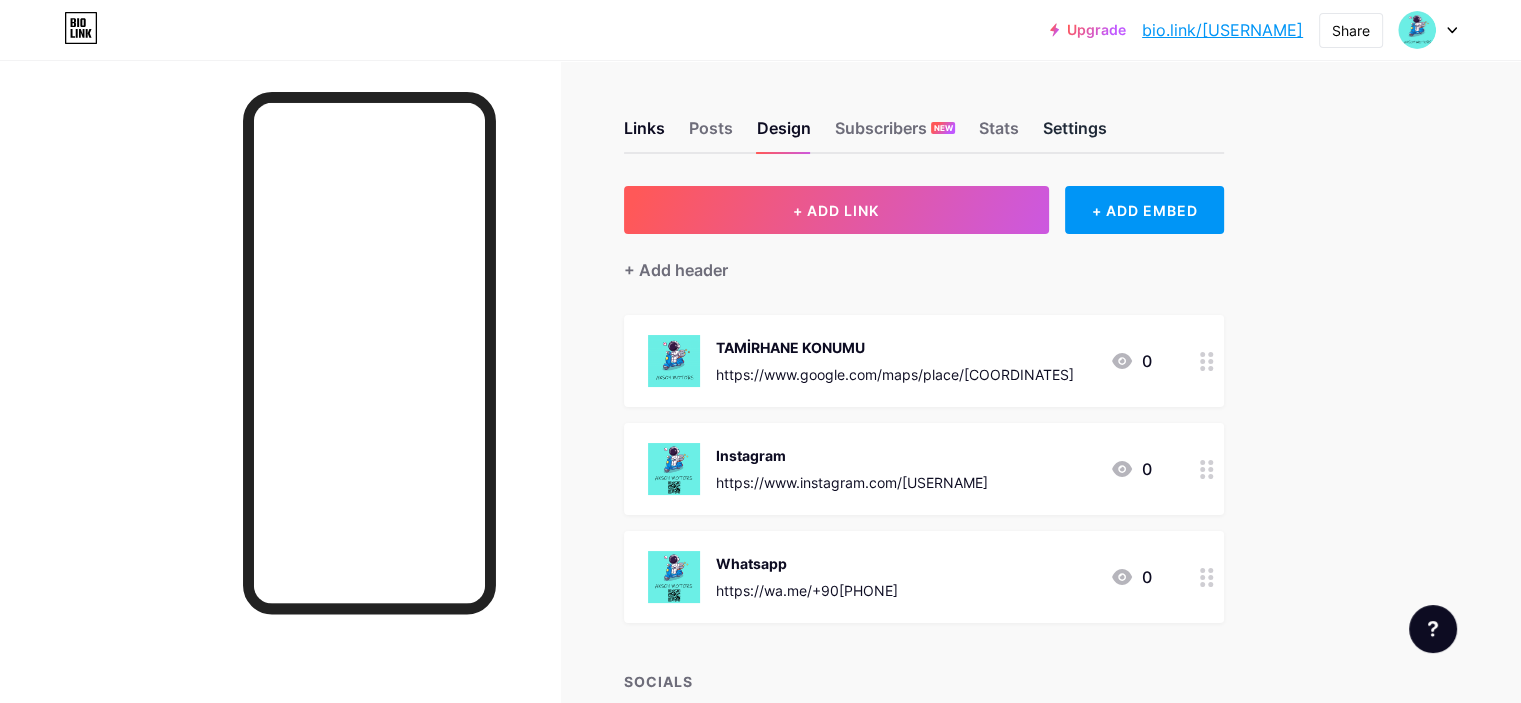 click on "Settings" at bounding box center (1075, 134) 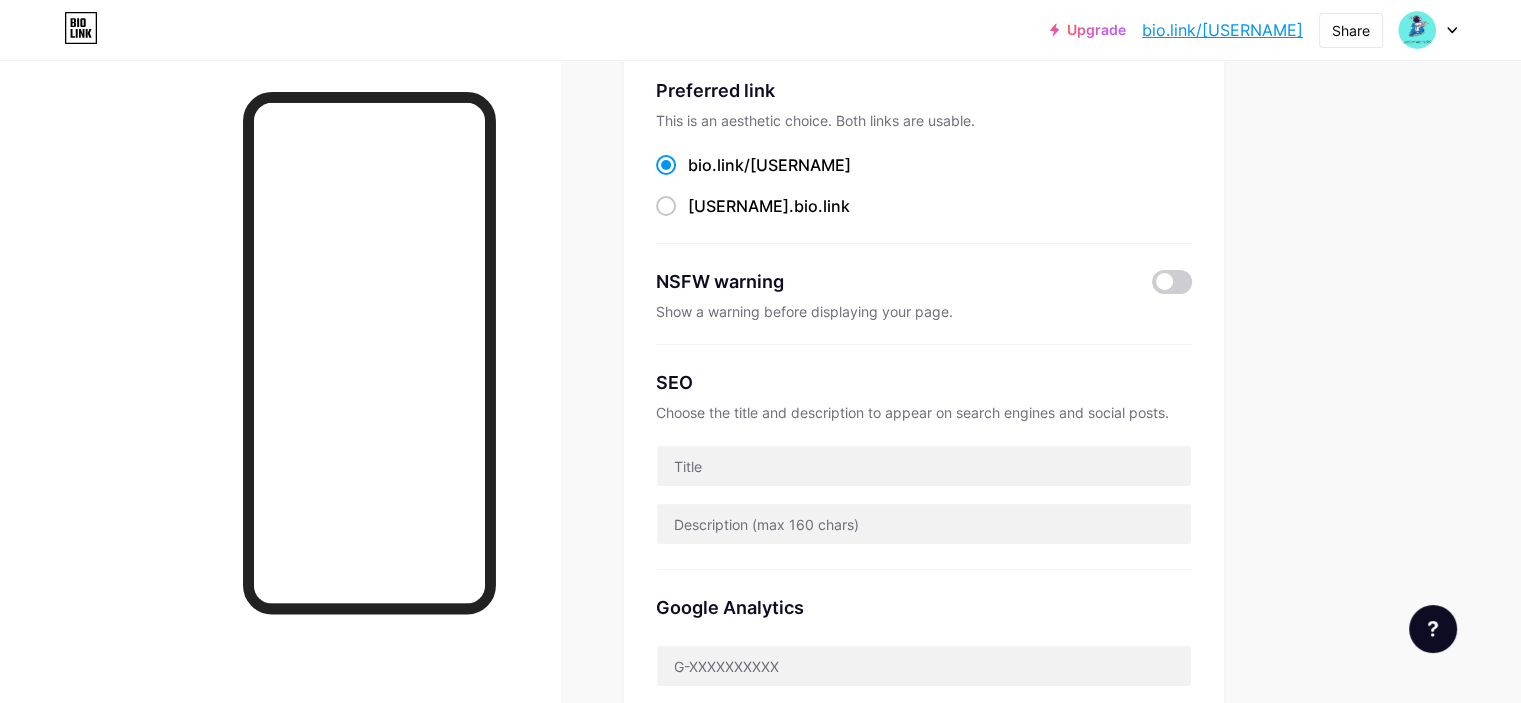 scroll, scrollTop: 0, scrollLeft: 0, axis: both 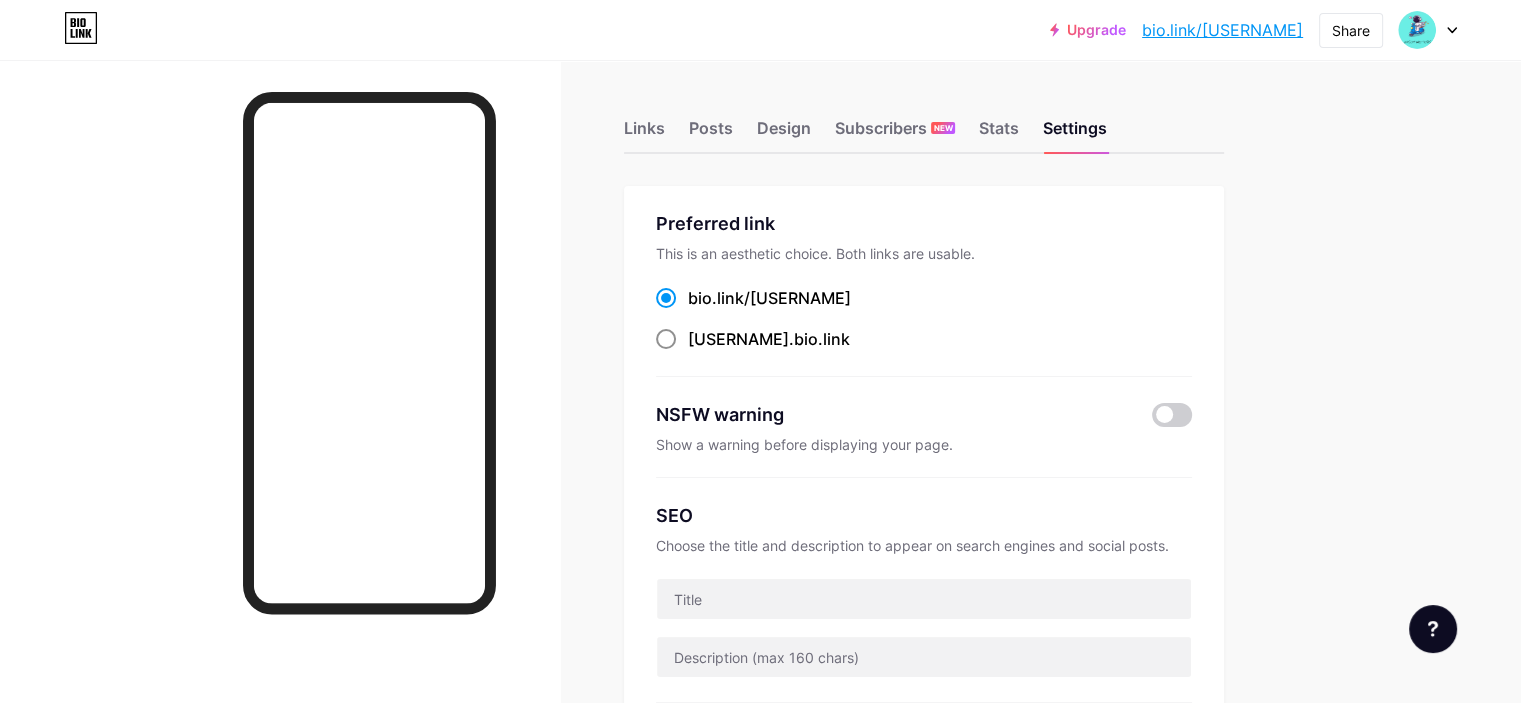 click on "aksoymotor .bio.link" at bounding box center [769, 339] 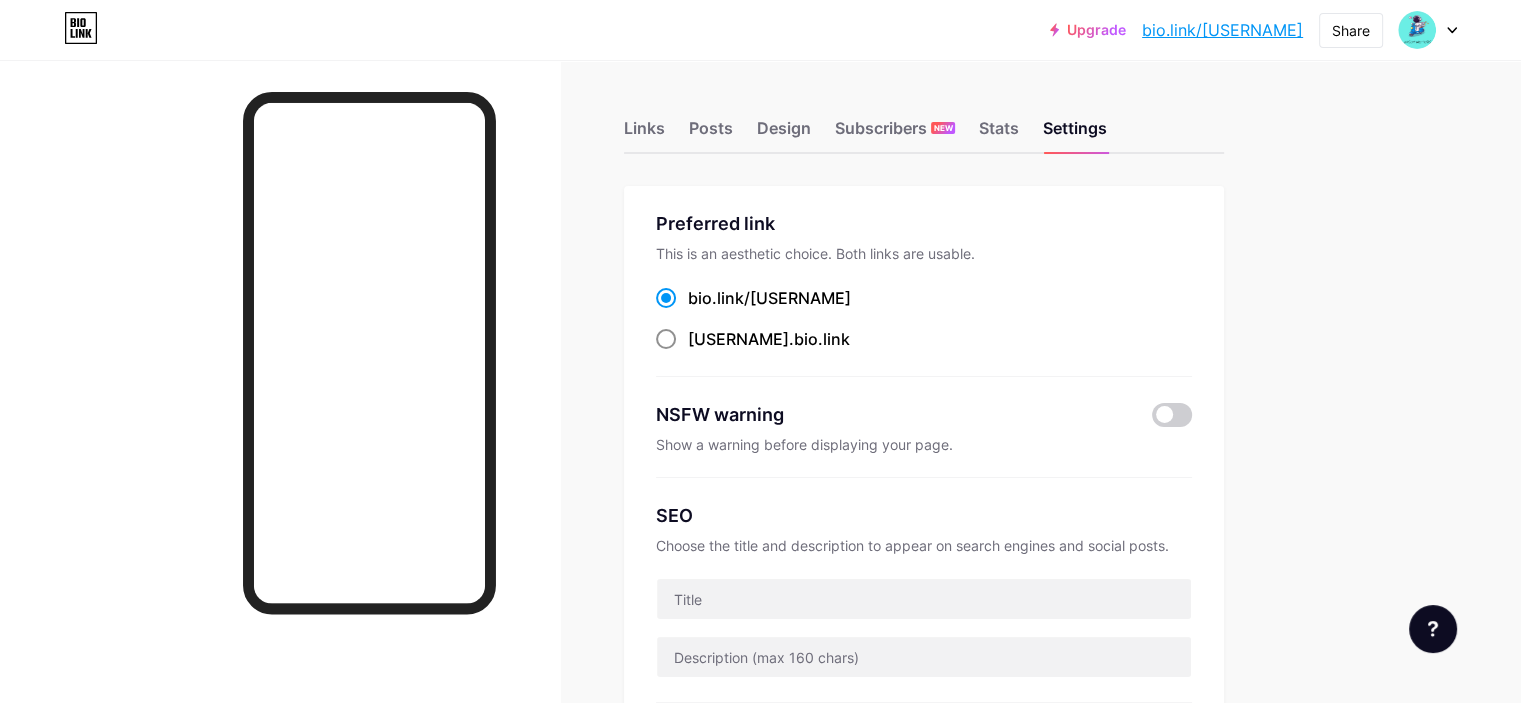 click on "aksoymotor .bio.link" at bounding box center (694, 357) 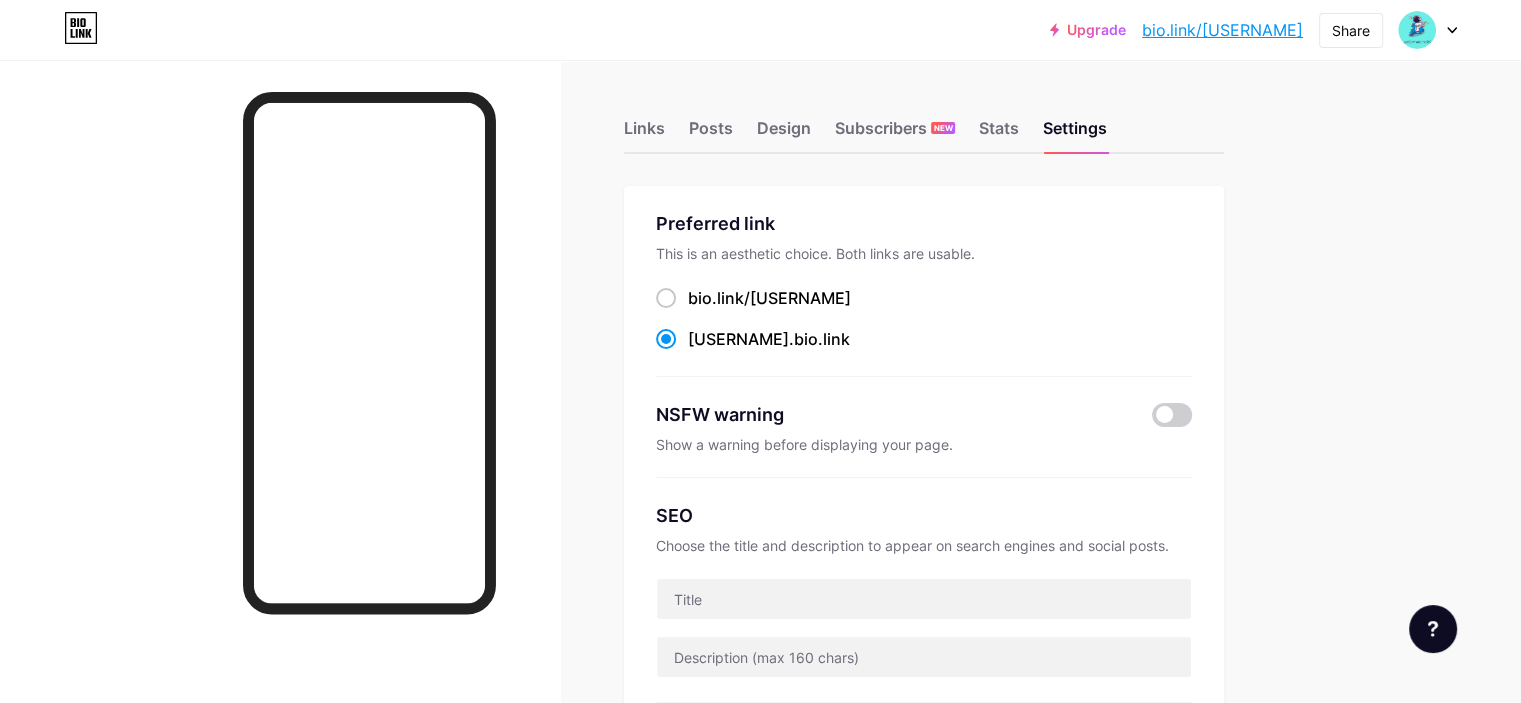 click on "Links
Posts
Design
Subscribers
NEW
Stats
Settings     Preferred link   This is an aesthetic choice. Both links are usable.
bio.link/ aksoymotor       aksoymotor .bio.link
NSFW warning       Show a warning before displaying your page.     SEO   Choose the title and description to appear on search engines and social posts.           Google Analytics       My username   bio.link/   aksoymotor         Save       Pro Links   PRO   Custom Domain   Try your own custom domain eg: jaseem.com   Set
up domain             Emoji link   Add emojis to your link eg: bio.link/😄😭🥵   Create
Go to  Help Center  to learn more or to contact support.   Changes saved           Feature requests             Help center         Contact support" at bounding box center [654, 849] 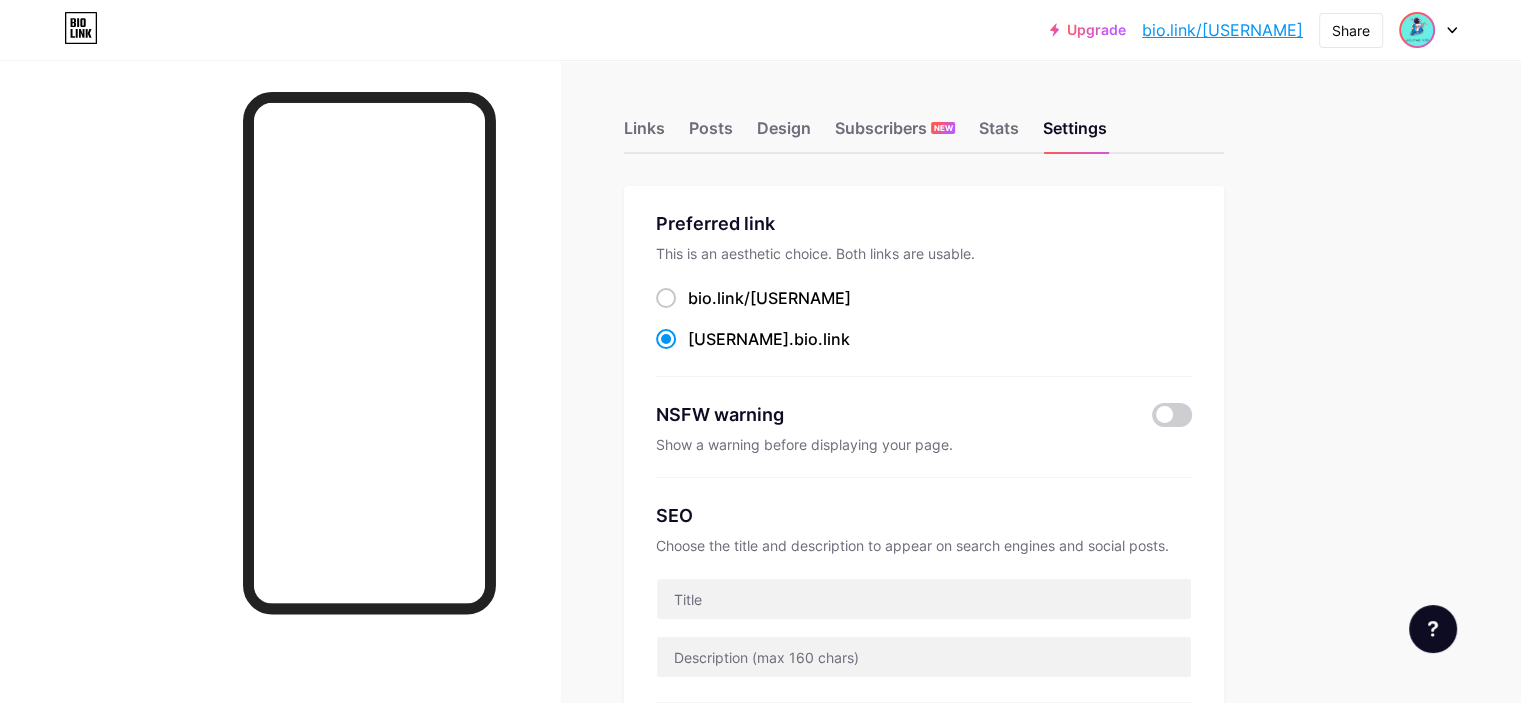 click at bounding box center [1417, 30] 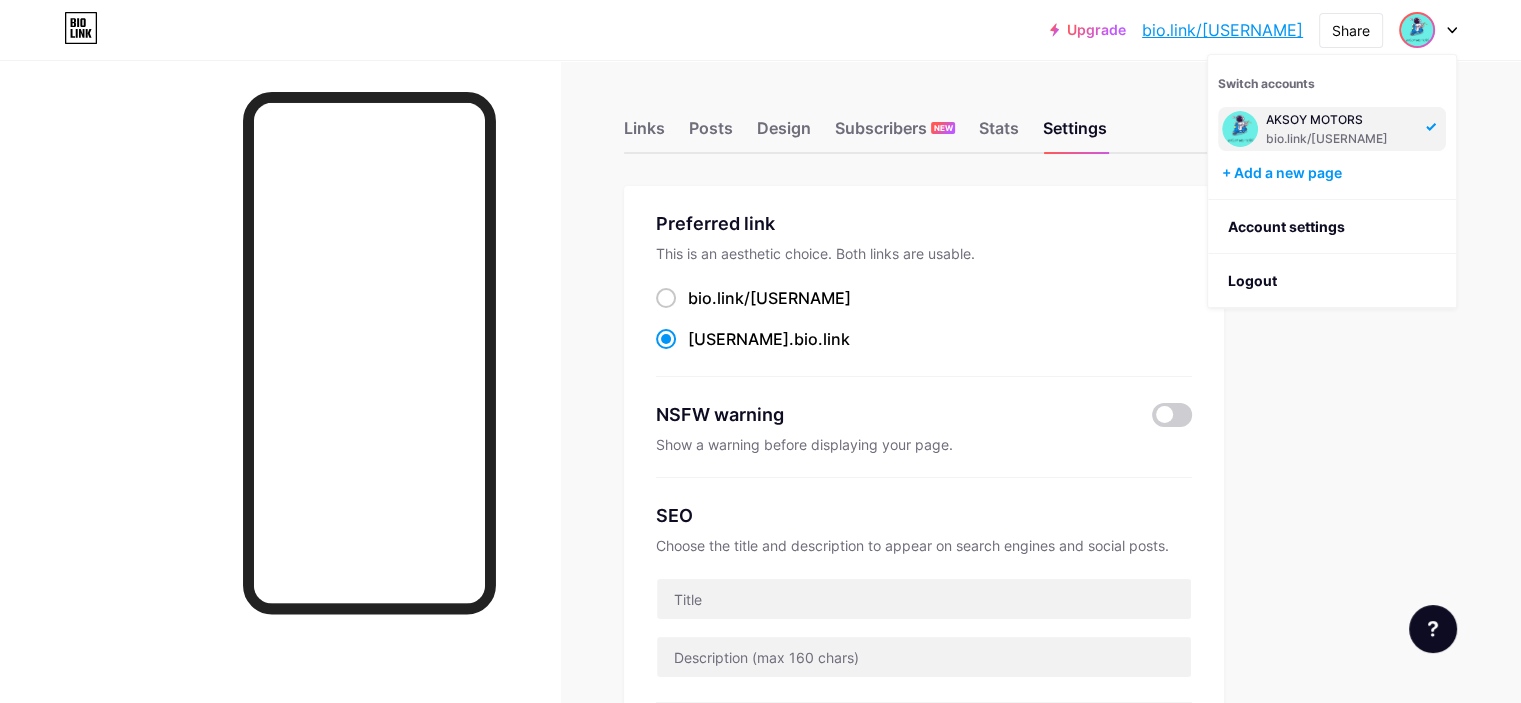 click on "bio.link/[WEBSITE]" at bounding box center [1340, 139] 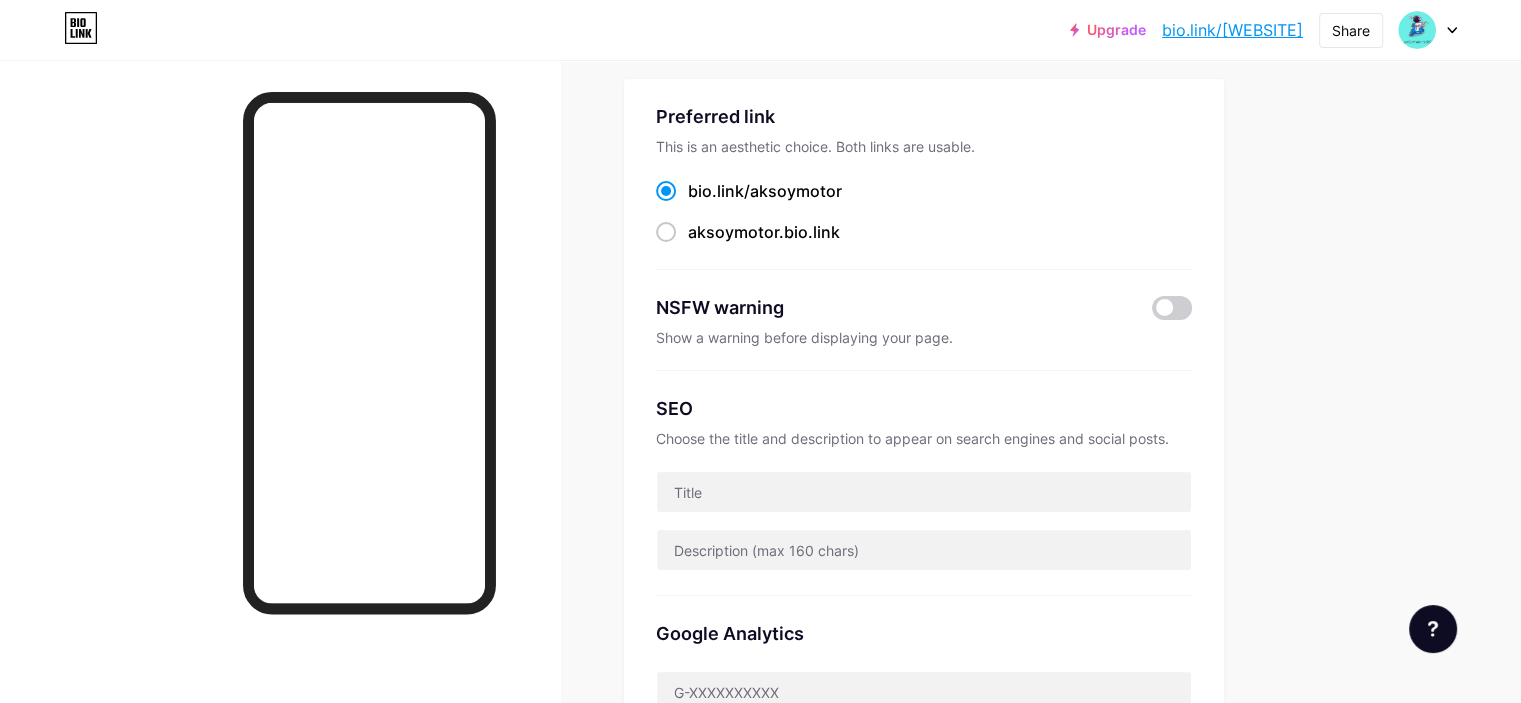 scroll, scrollTop: 0, scrollLeft: 0, axis: both 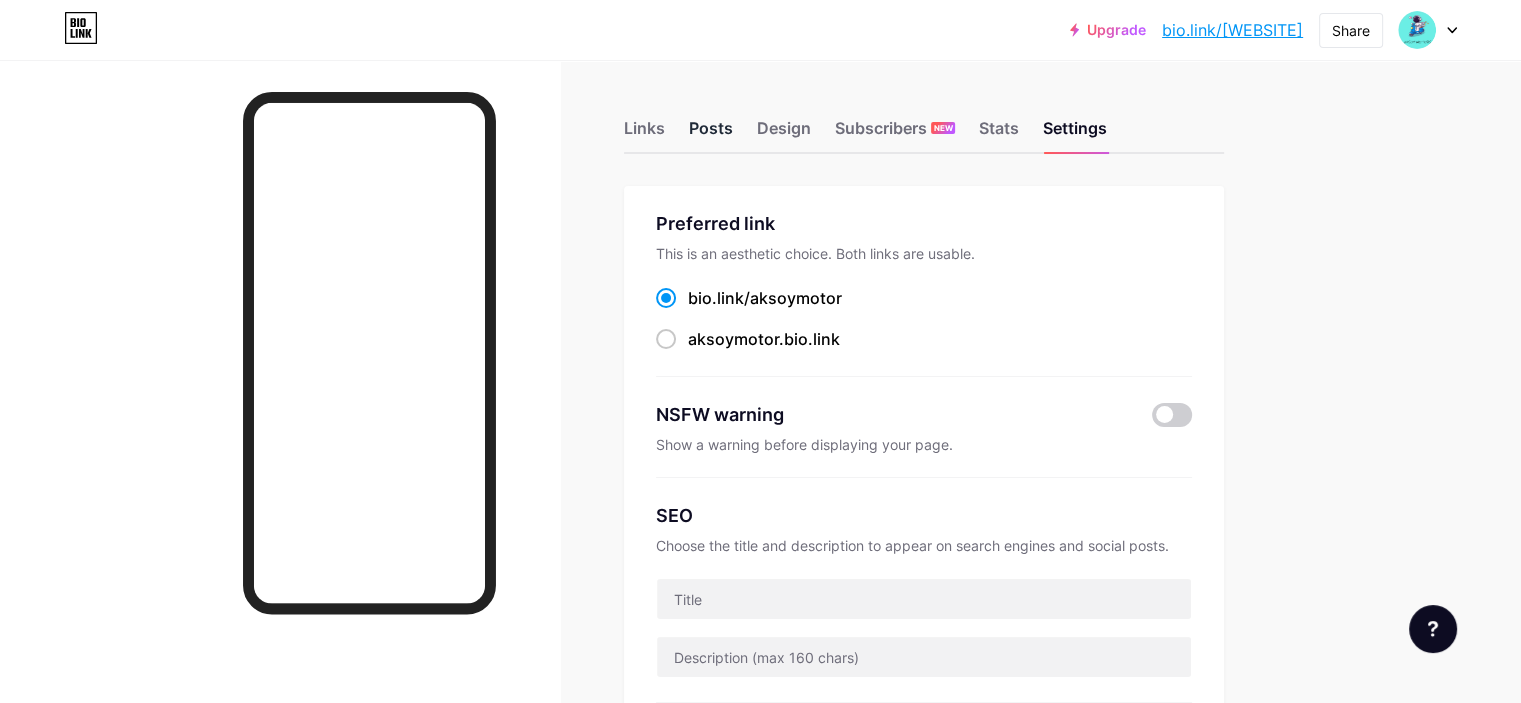 click on "Posts" at bounding box center [711, 134] 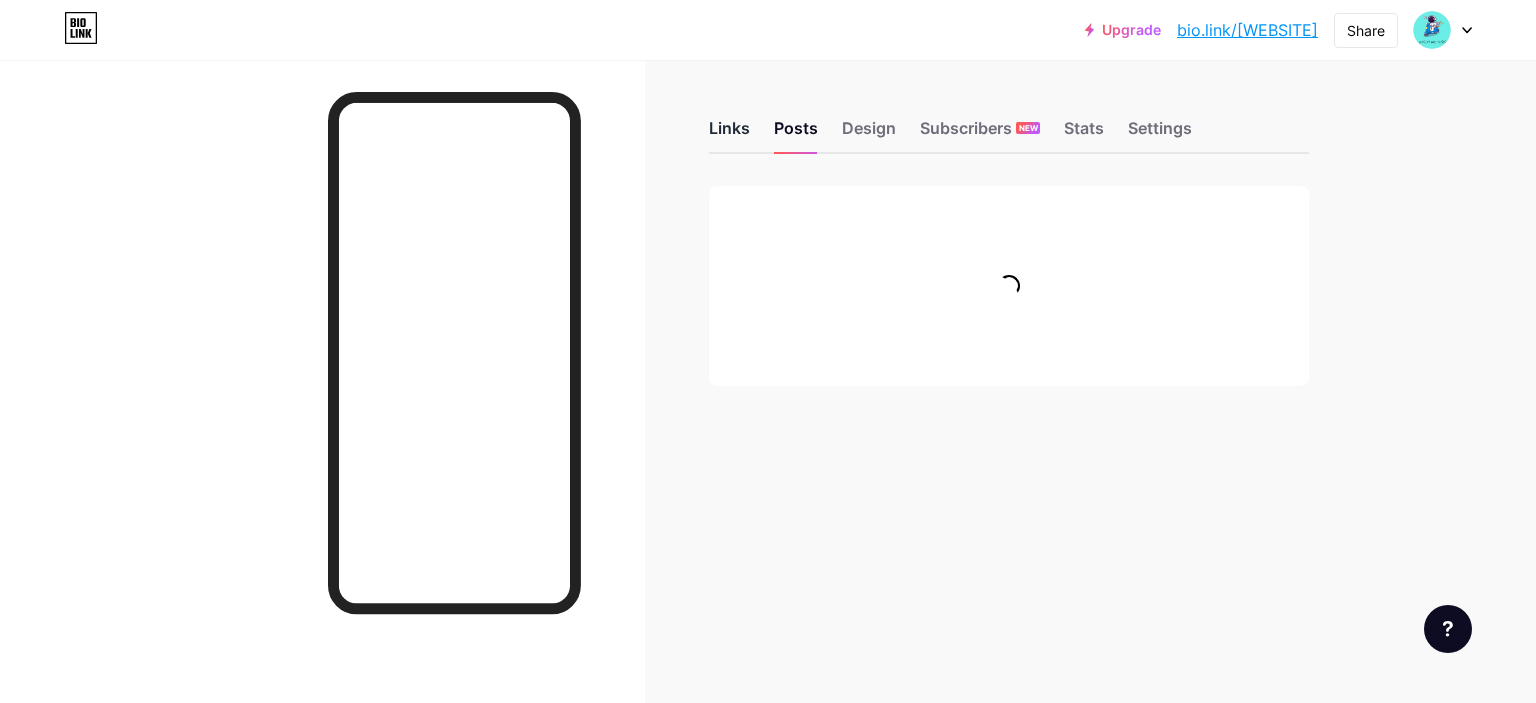 click on "Links" at bounding box center [729, 134] 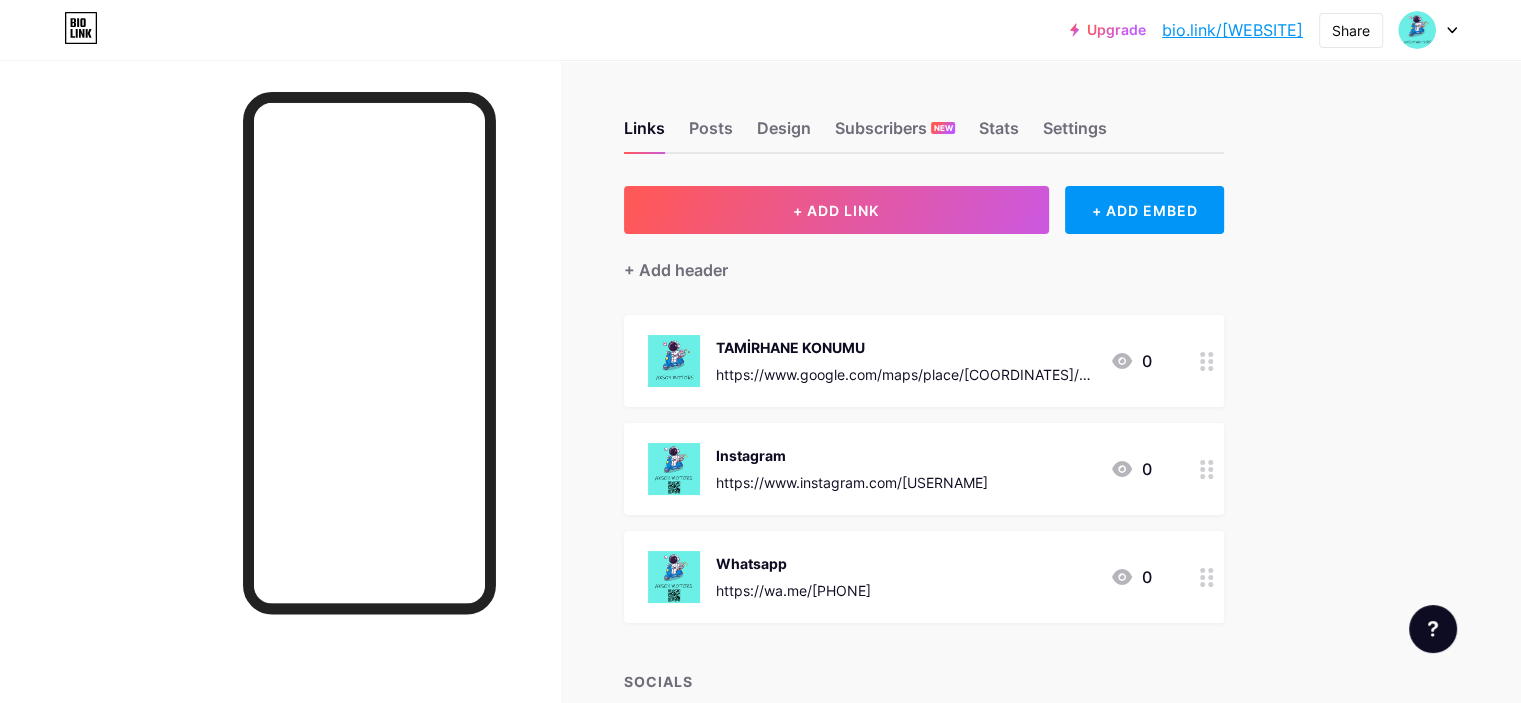 click at bounding box center (674, 361) 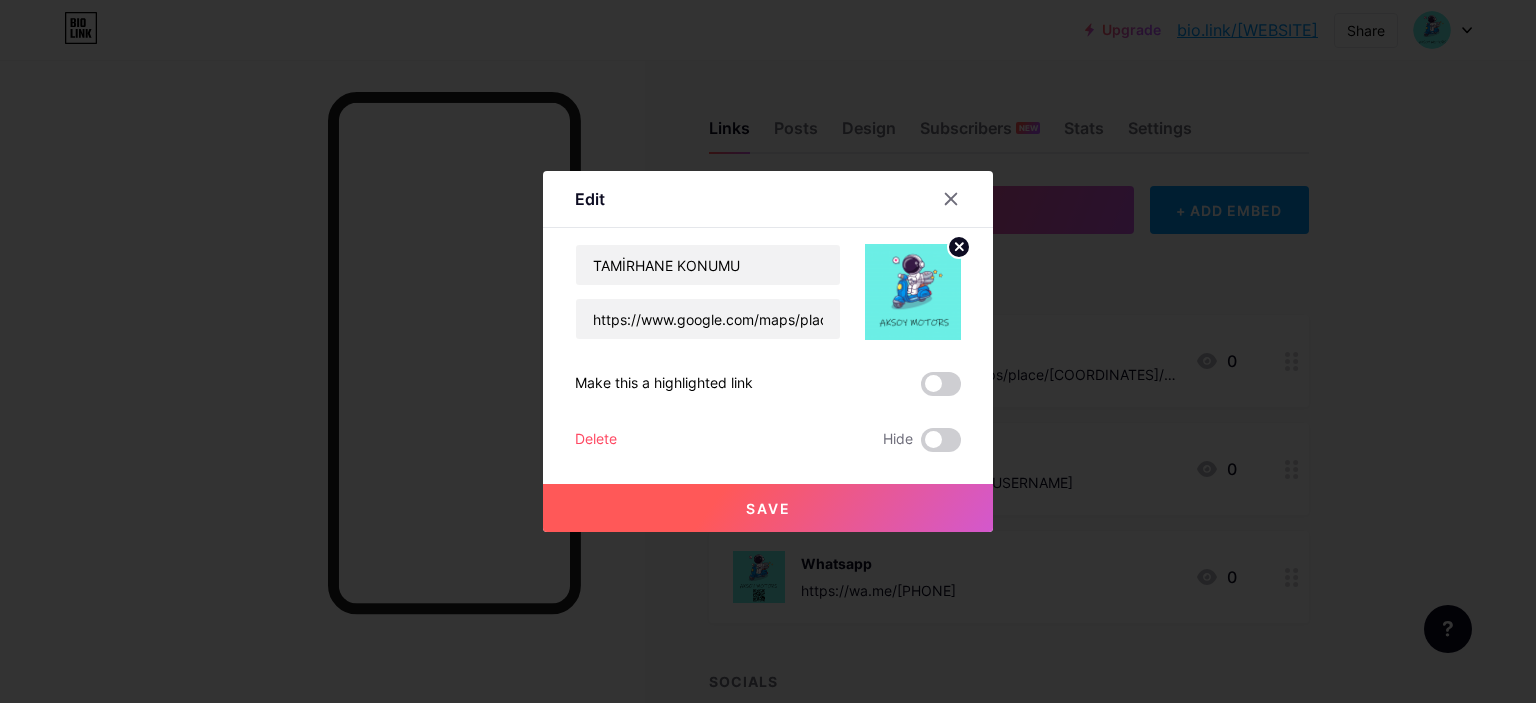 click 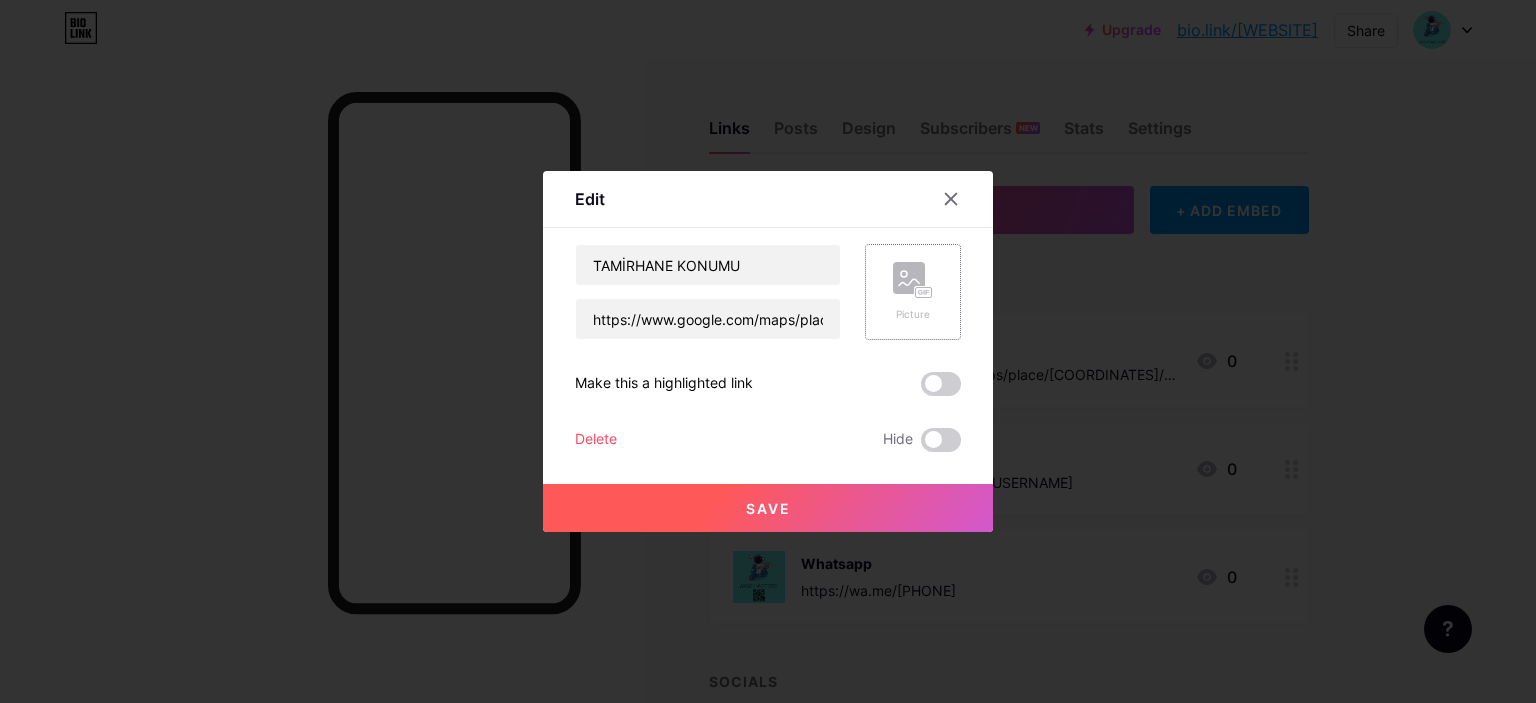 click 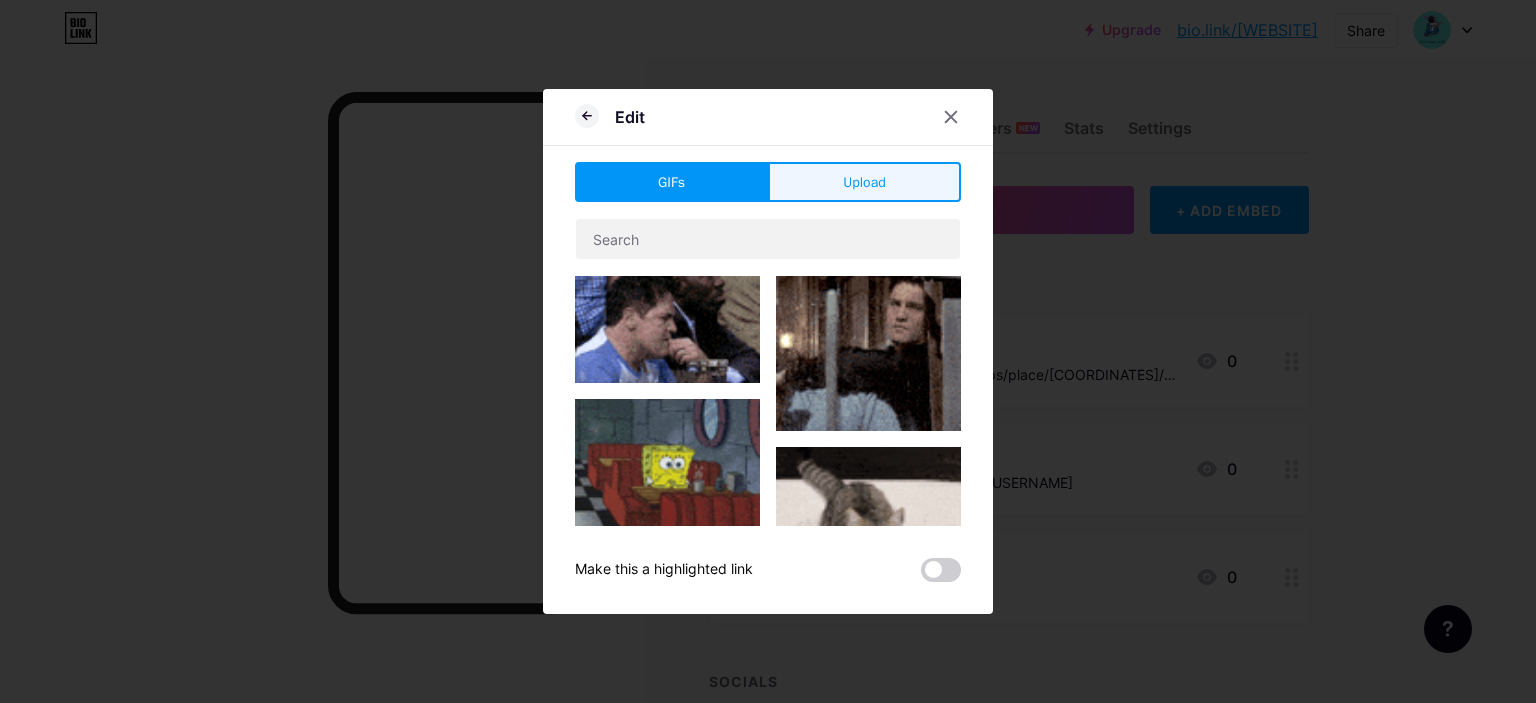 click on "Upload" at bounding box center (864, 182) 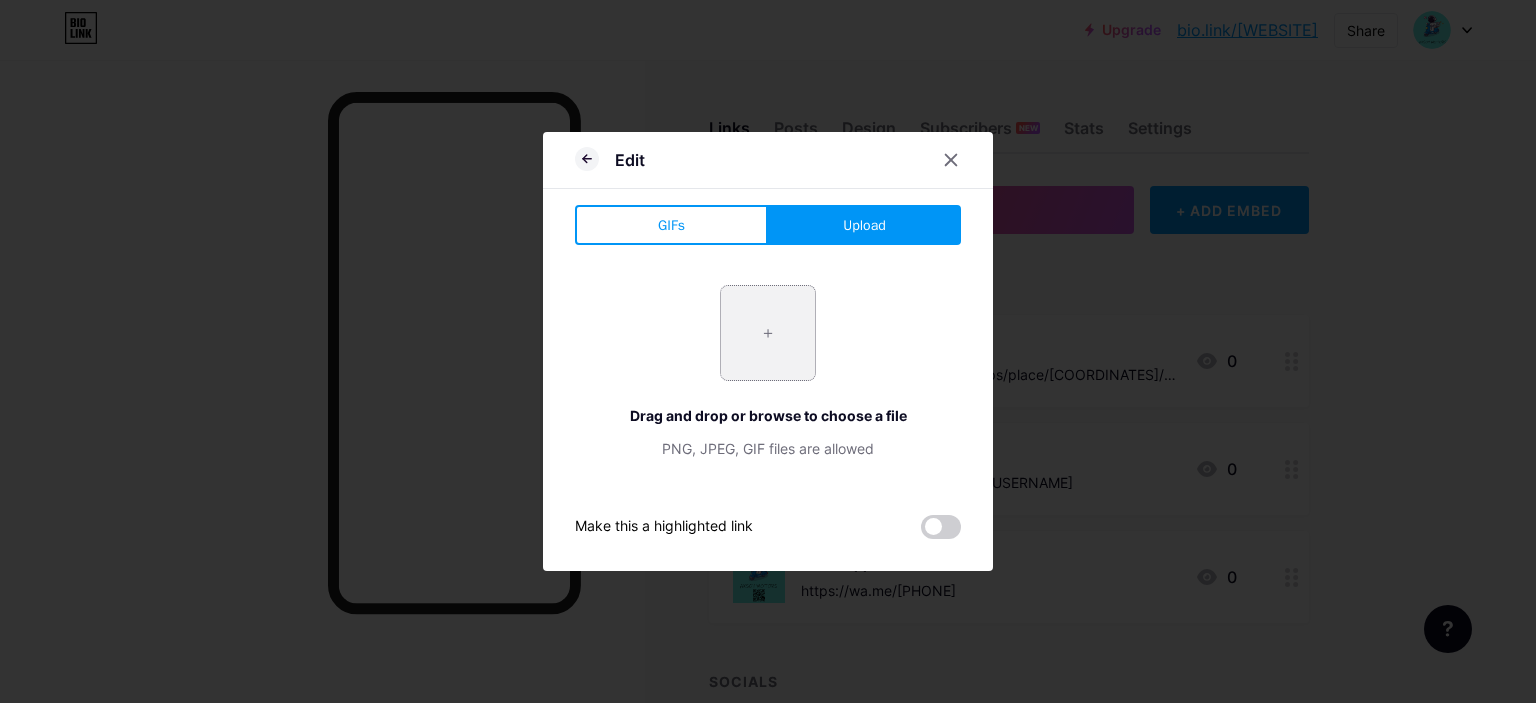 click at bounding box center (768, 333) 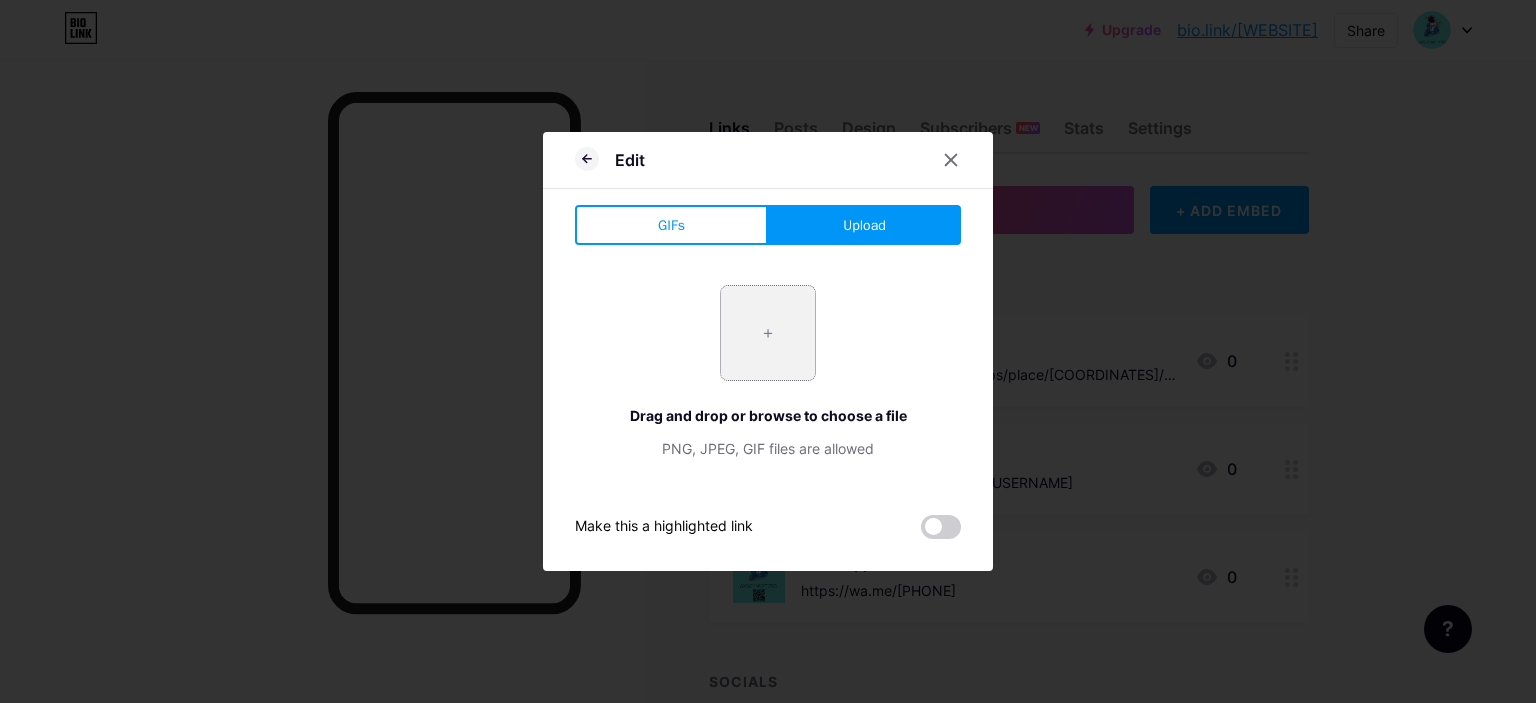 type on "C:\fakepath\Asset 7@3x.png" 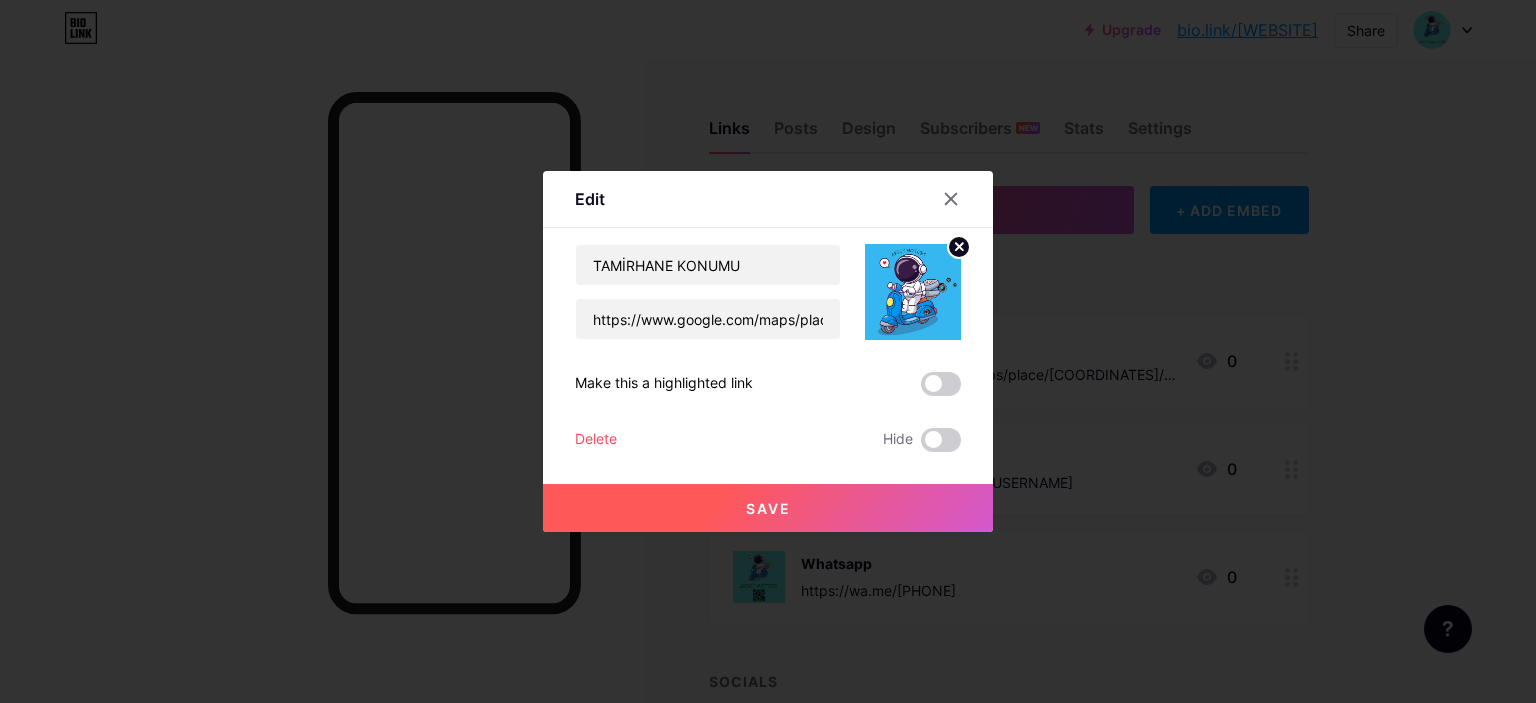click on "Save" at bounding box center (768, 508) 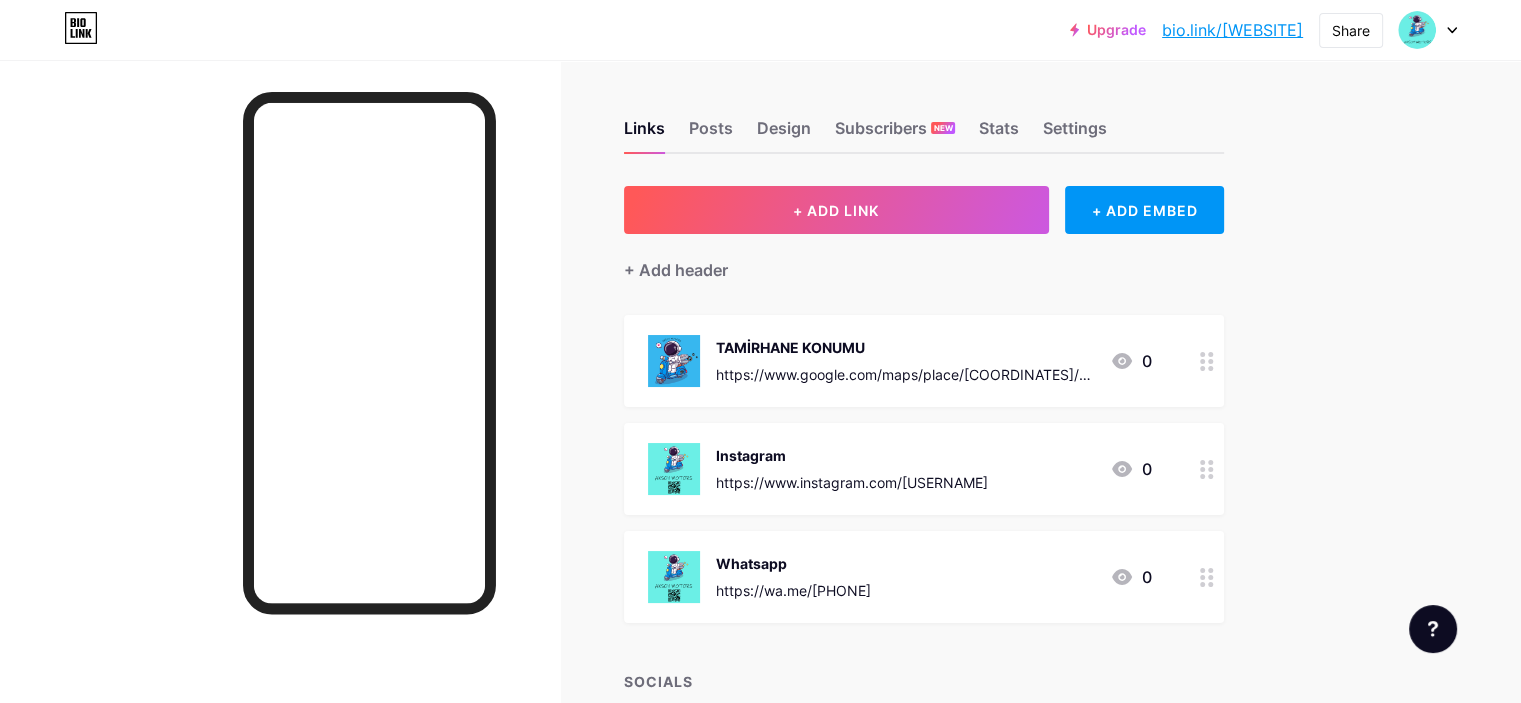 click on "Instagram
https://www.instagram.com/[USERNAME]
0" at bounding box center [924, 469] 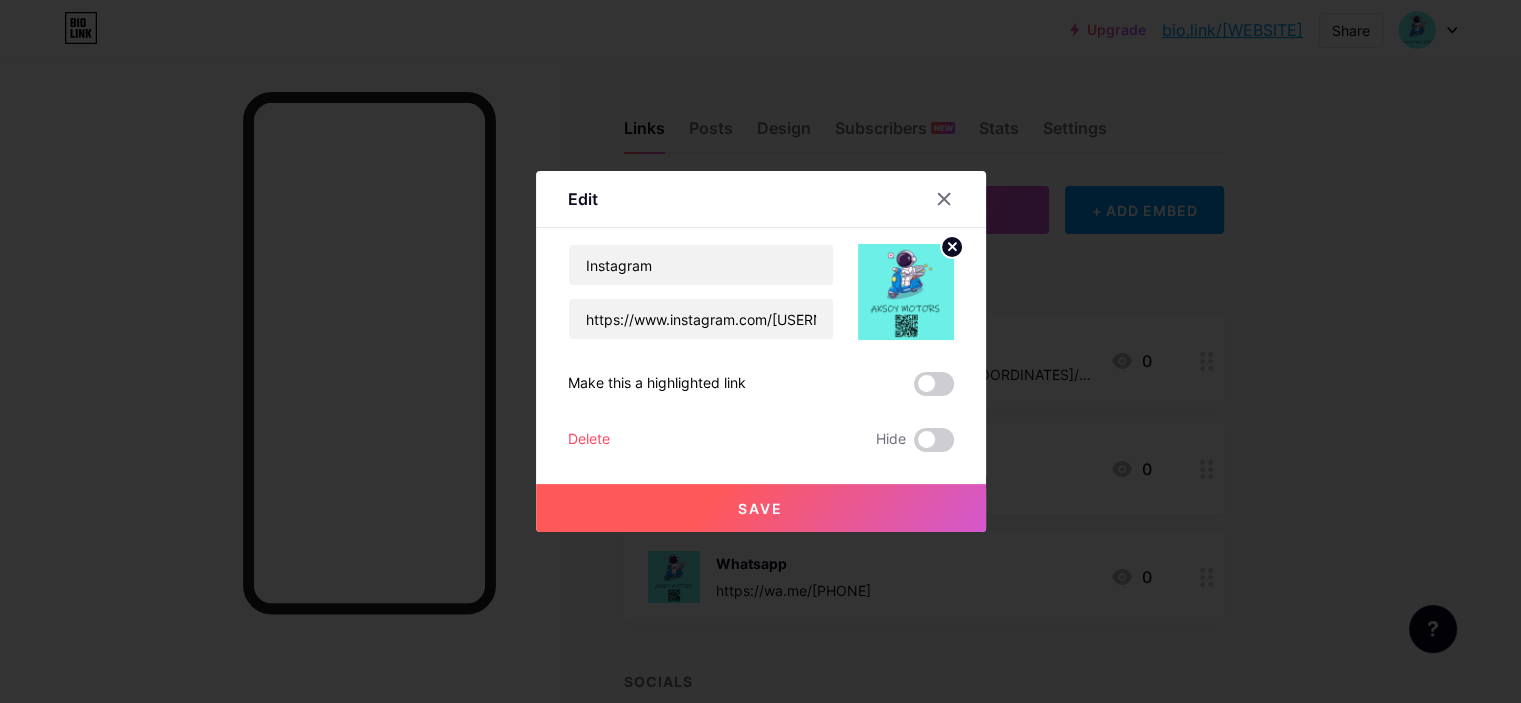 click on "Save" at bounding box center [761, 492] 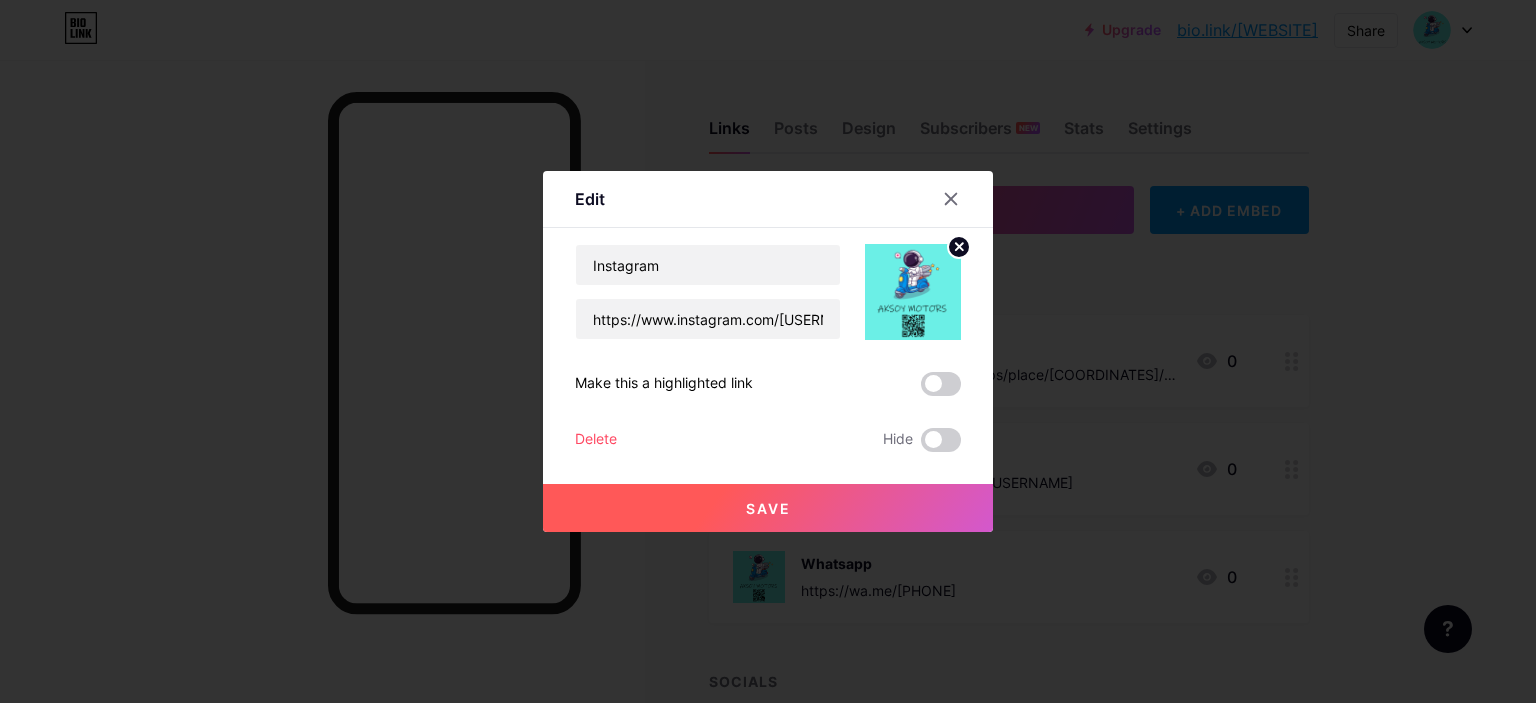 click at bounding box center [913, 292] 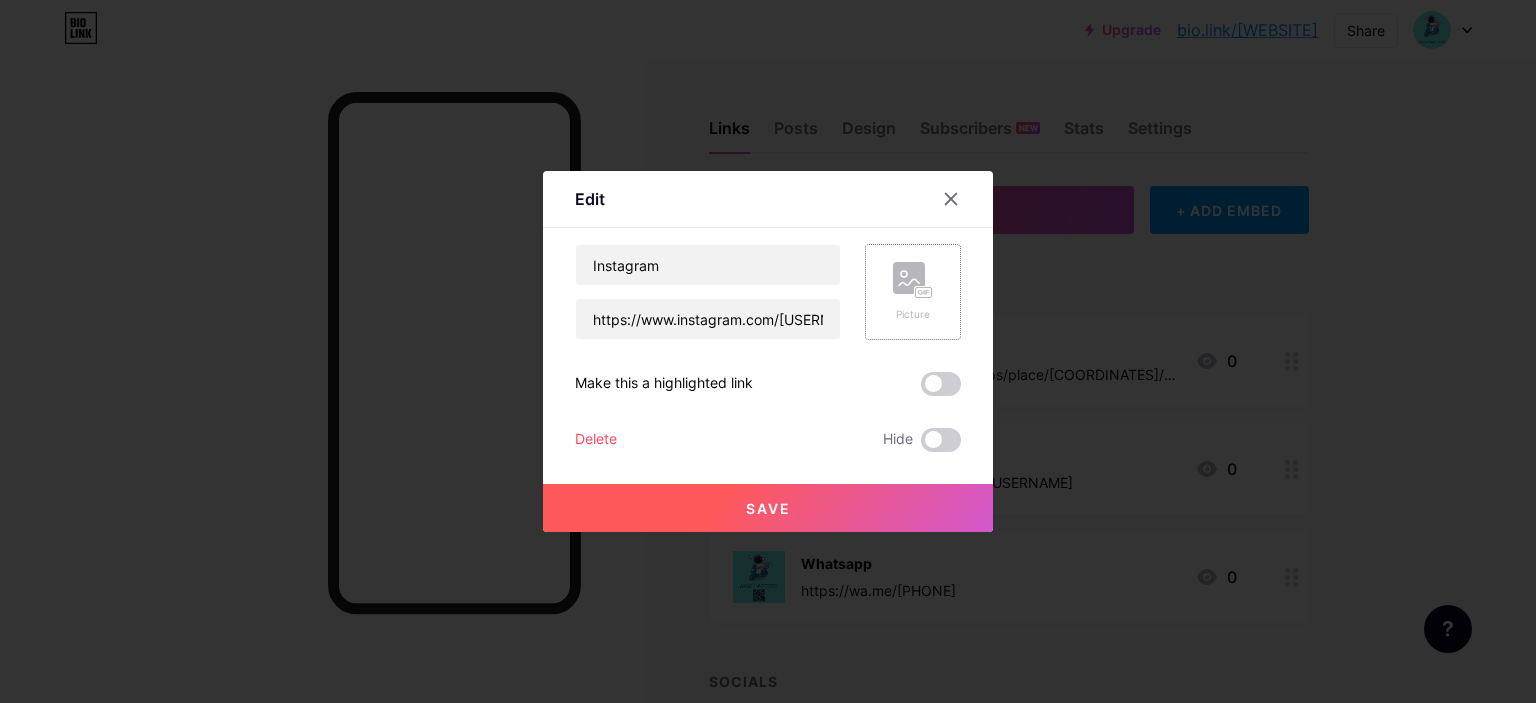 click on "Picture" at bounding box center (913, 314) 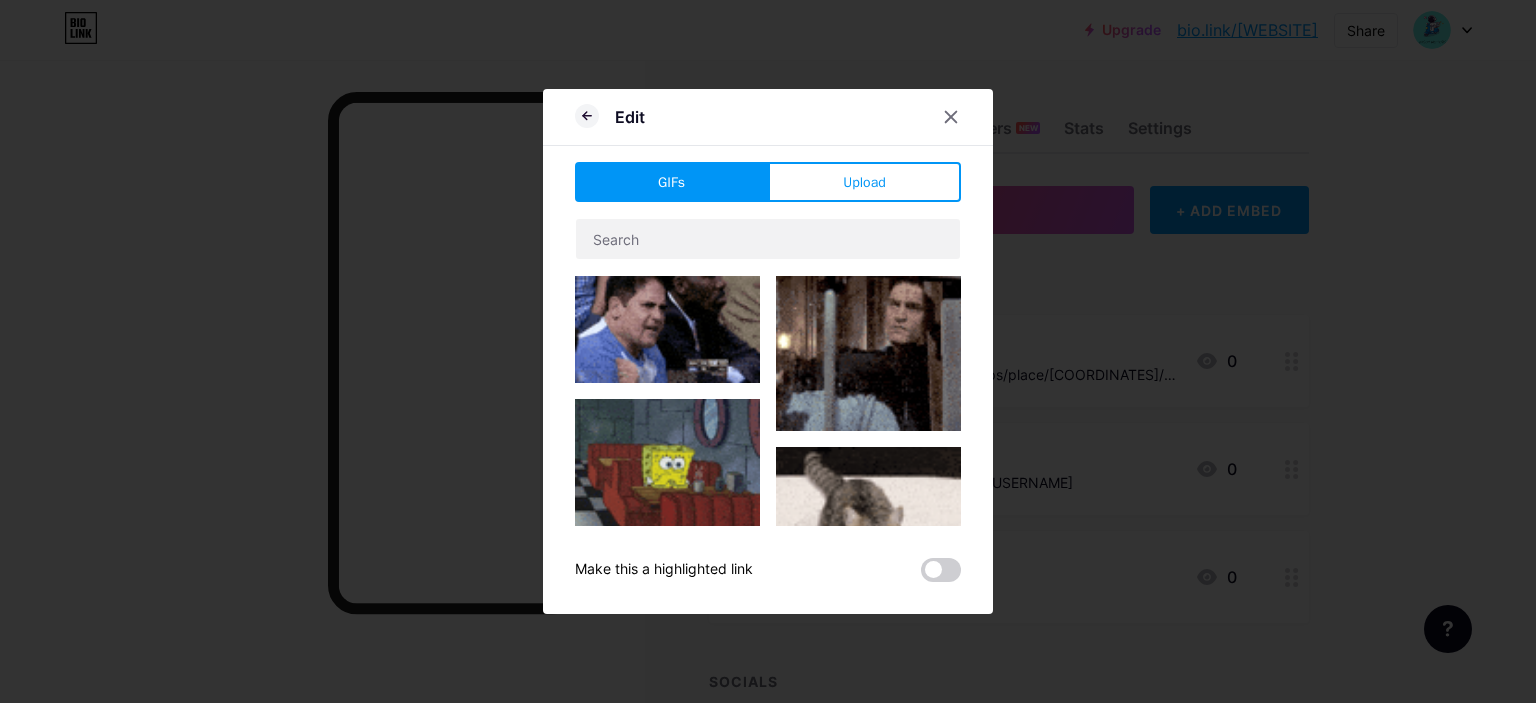 click on "GIFs     Upload       Content
YouTube
Play YouTube video without leaving your page.
ADD
Vimeo
Play Vimeo video without leaving your page.
ADD
Tiktok
Grow your TikTok following
ADD
Tweet
Embed a tweet.
ADD
Reddit
Showcase your Reddit profile
ADD
Spotify
Embed Spotify to play the preview of a track.
ADD
Twitch
Play Twitch video without leaving your page.
ADD
ADD
ADD" at bounding box center [768, 372] 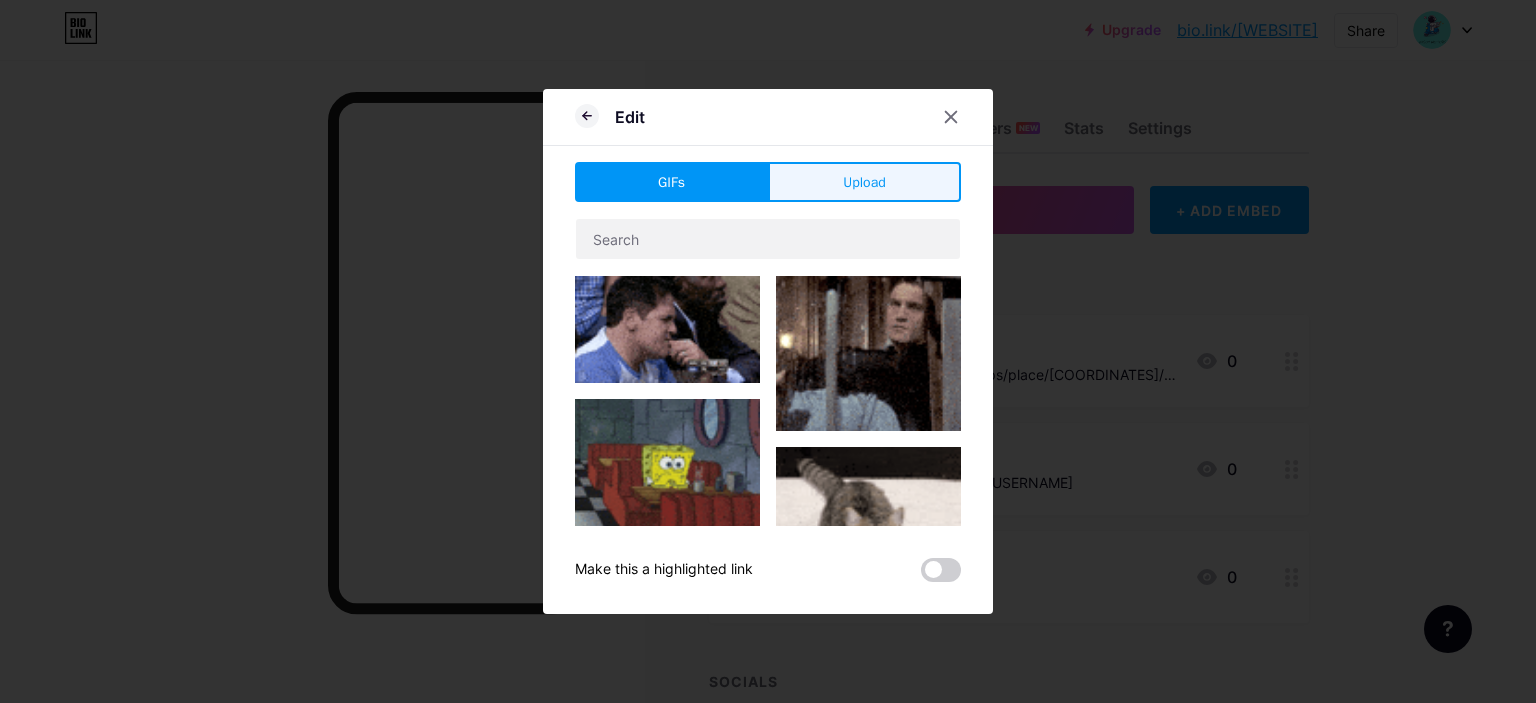 click on "Upload" at bounding box center [864, 182] 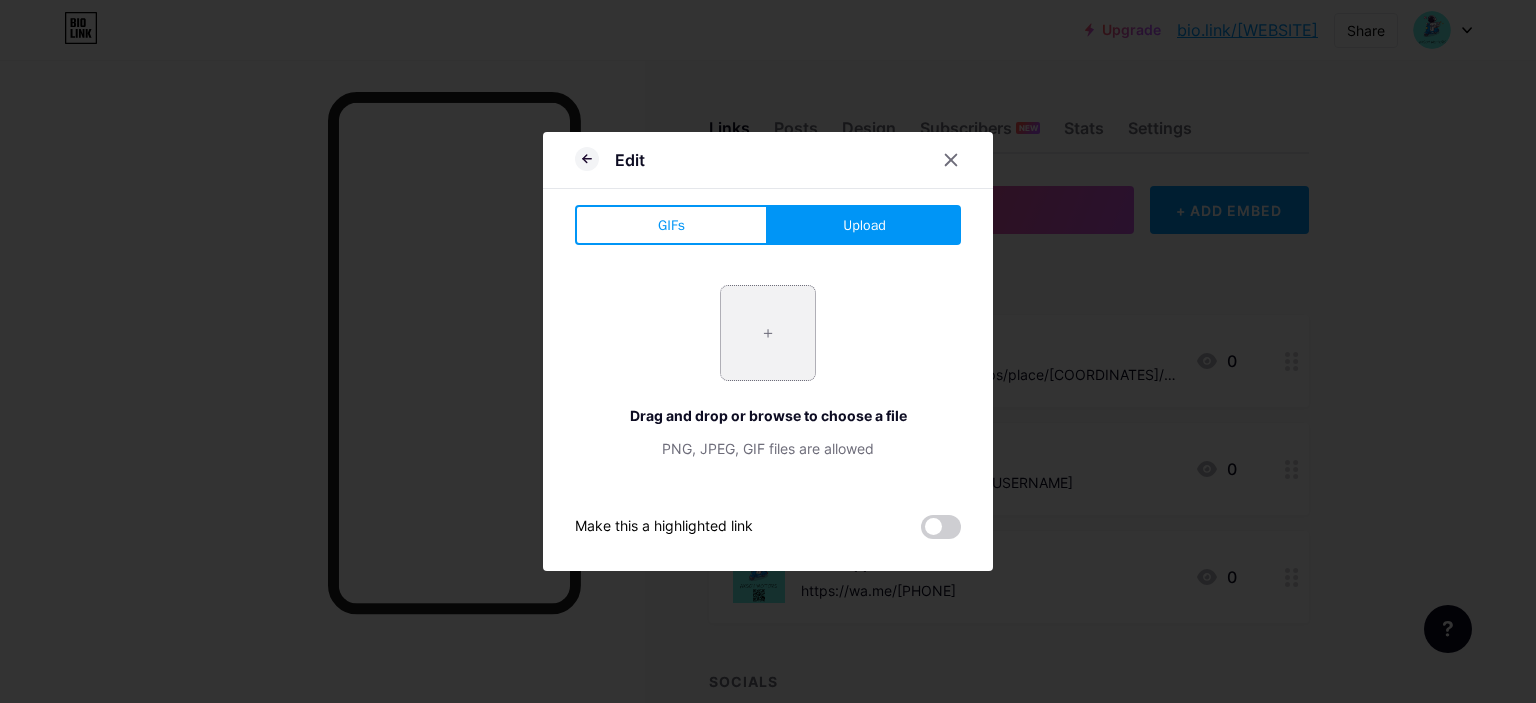 click at bounding box center (768, 333) 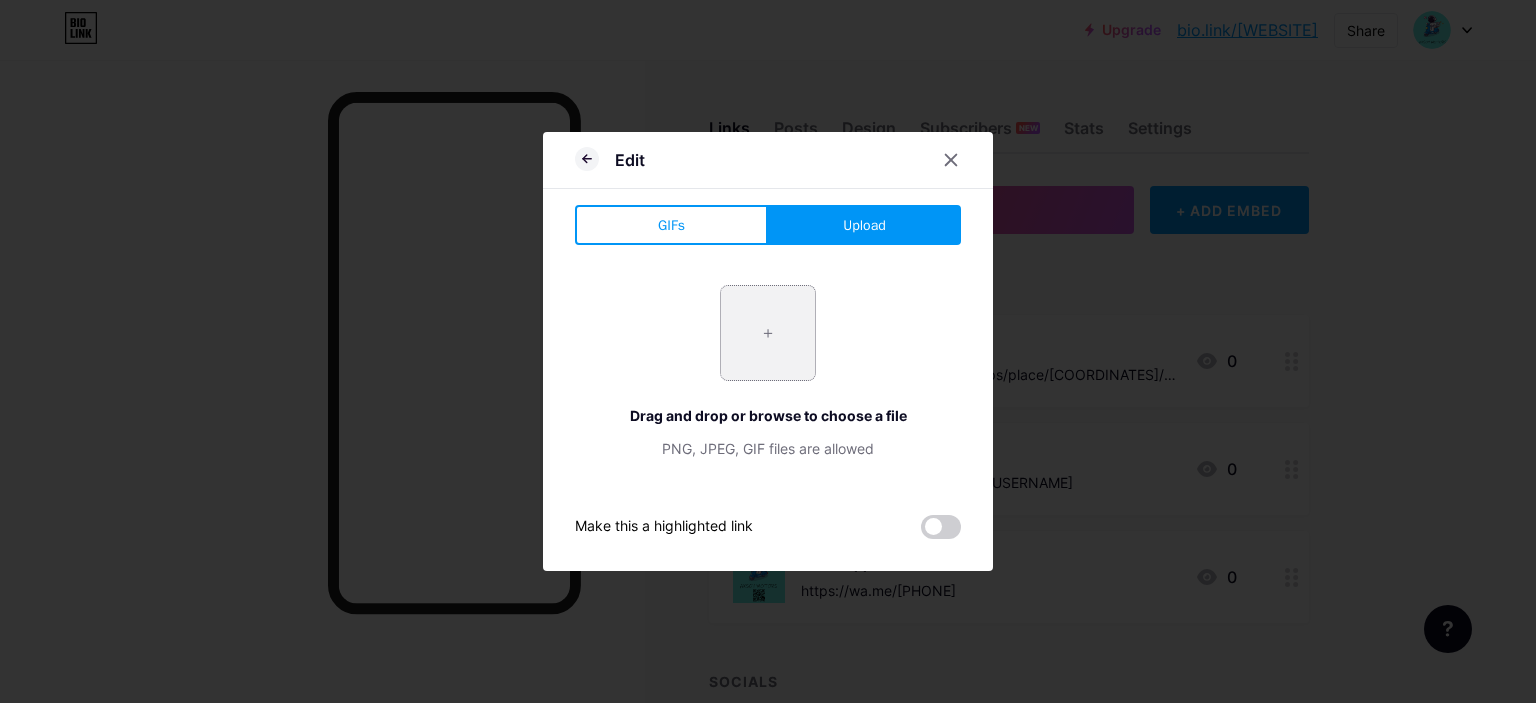 type on "C:\fakepath\Asset 7@3x.png" 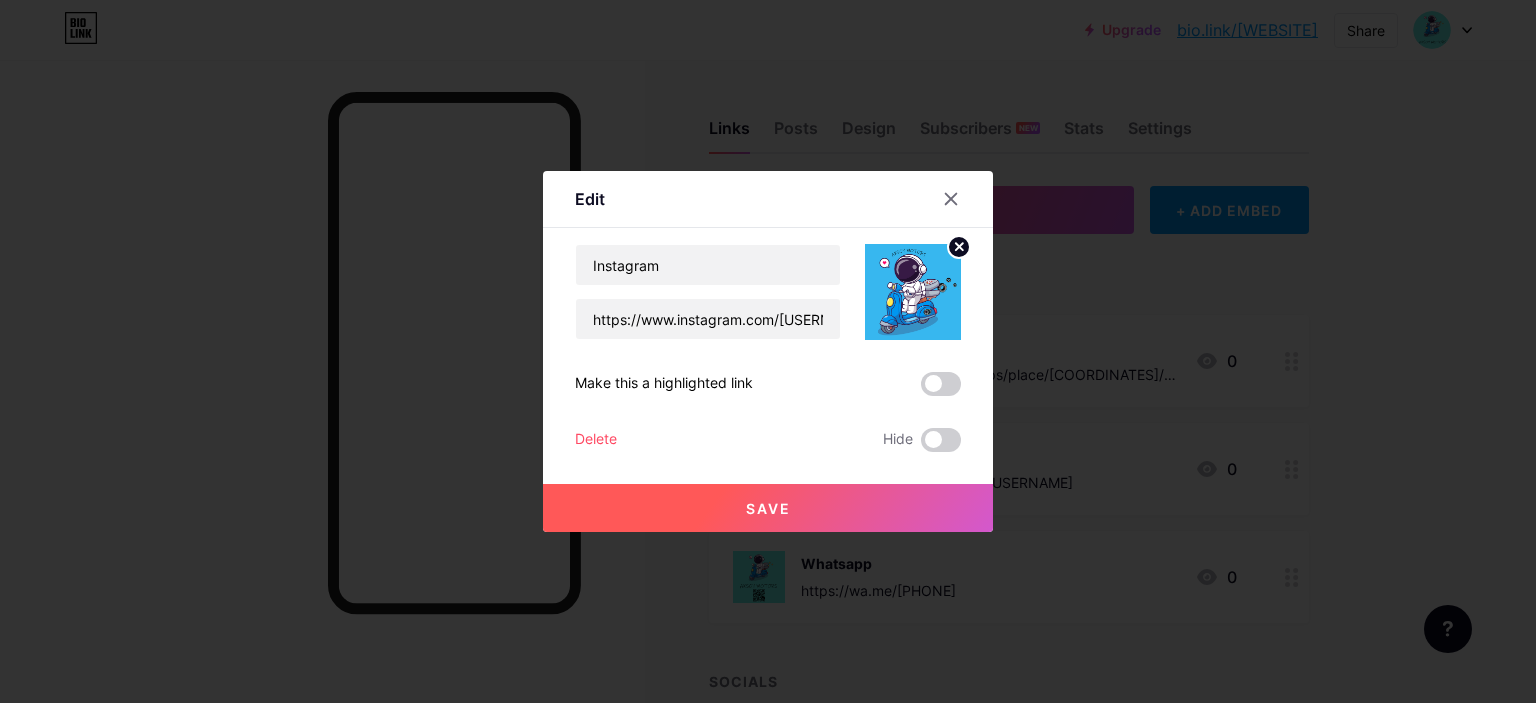 click on "Save" at bounding box center [768, 508] 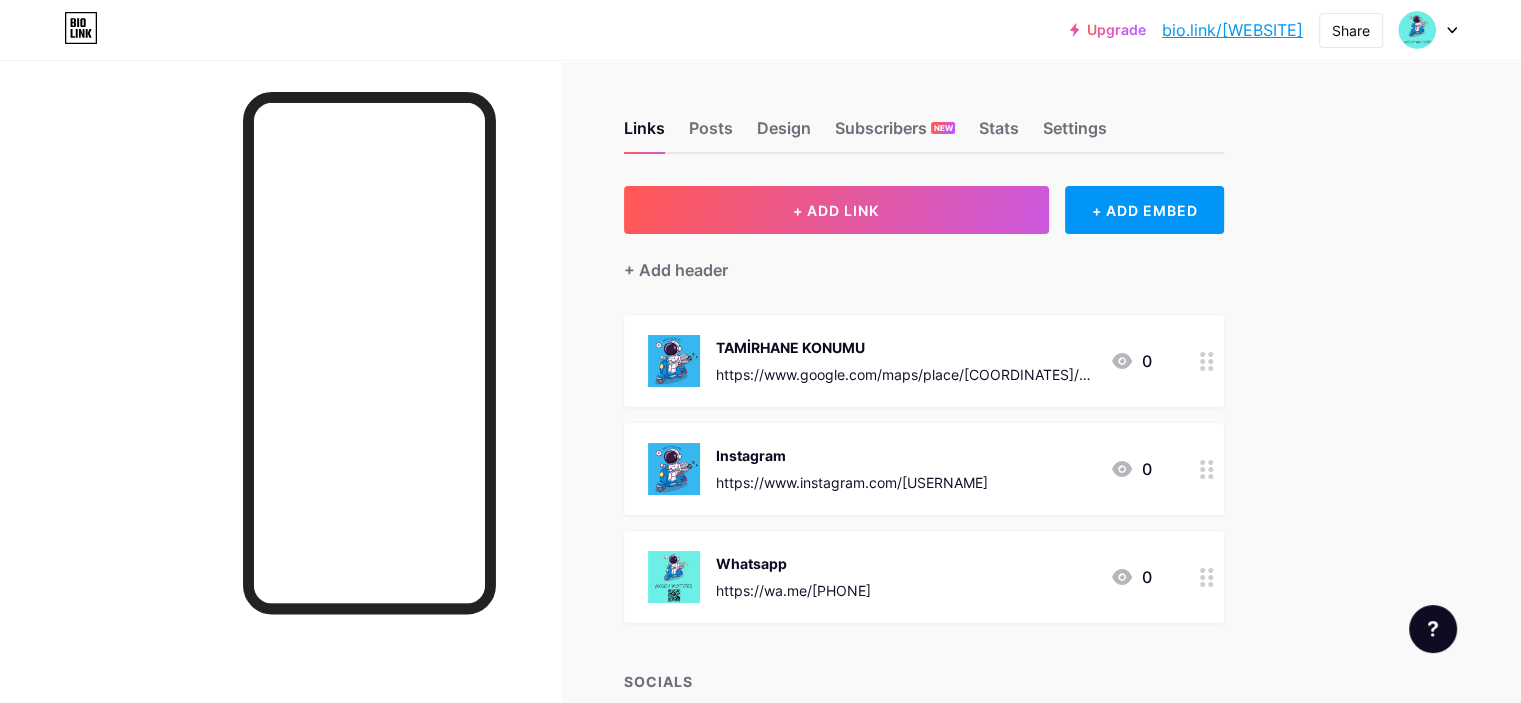 click on "Whatsapp" at bounding box center (793, 563) 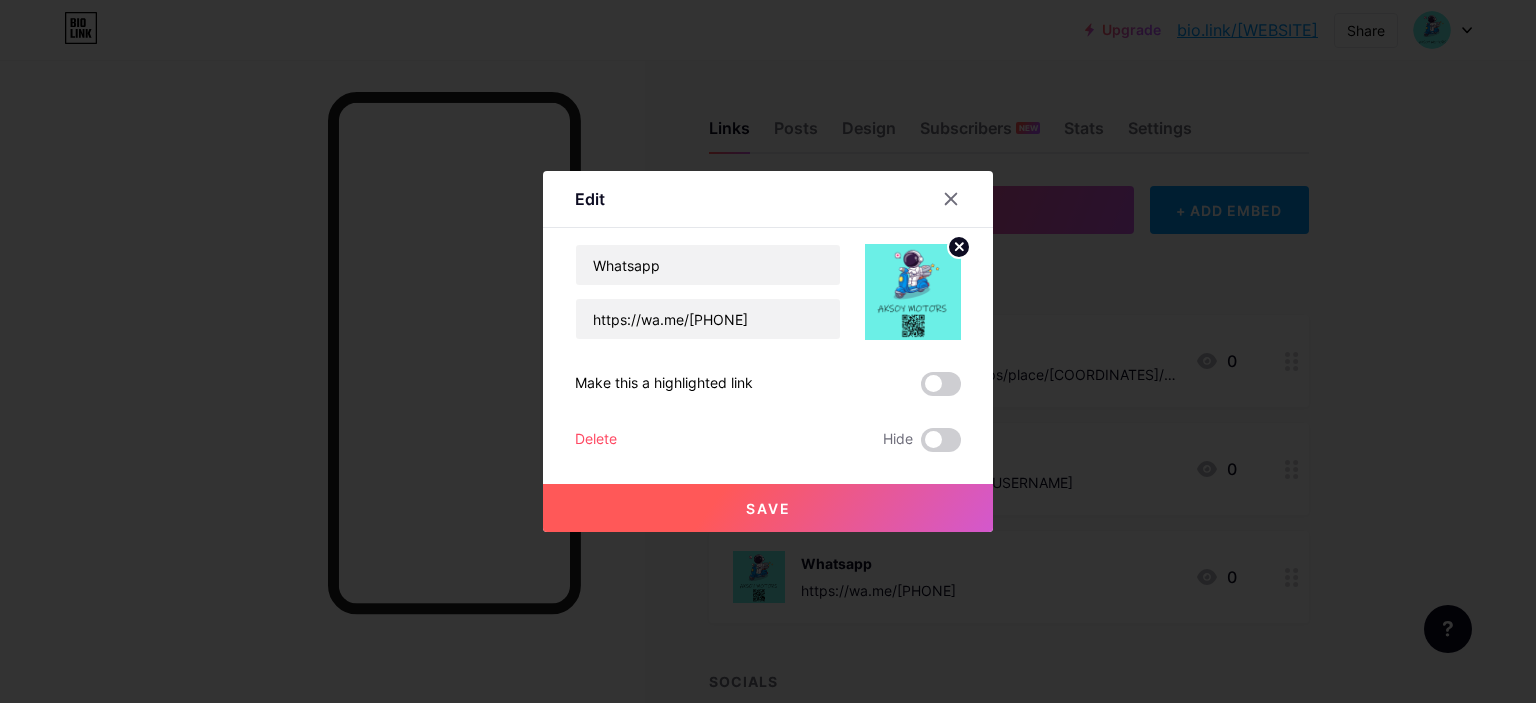 click at bounding box center [913, 292] 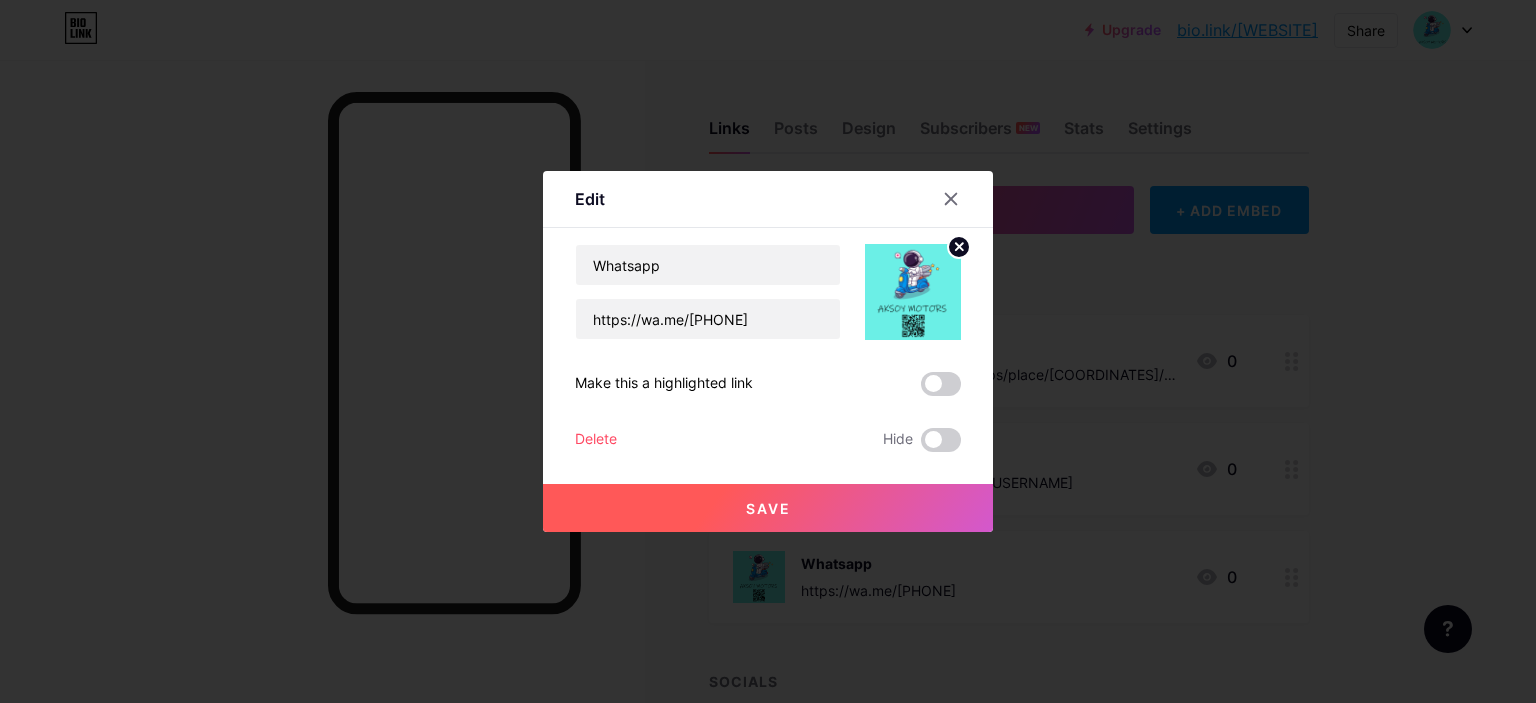 click 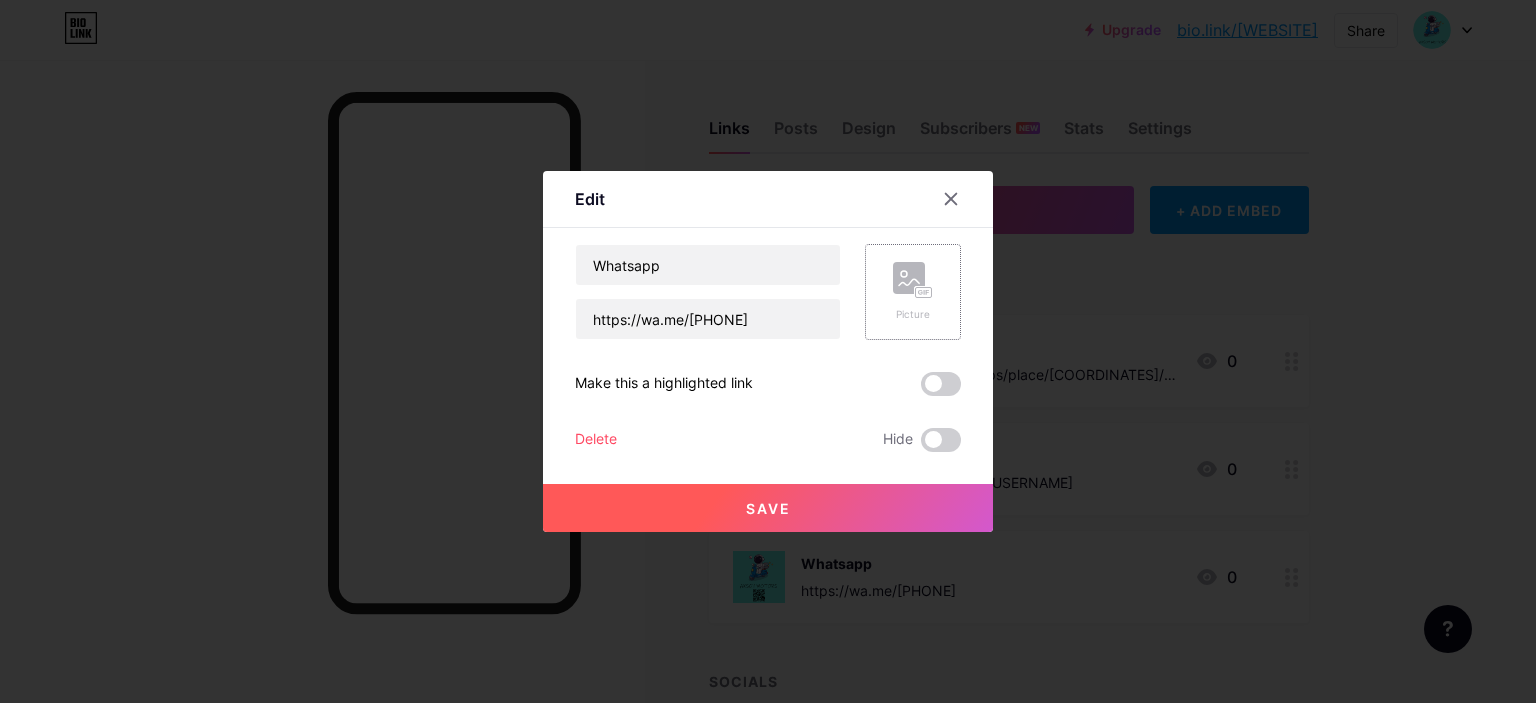 click on "Picture" at bounding box center (913, 292) 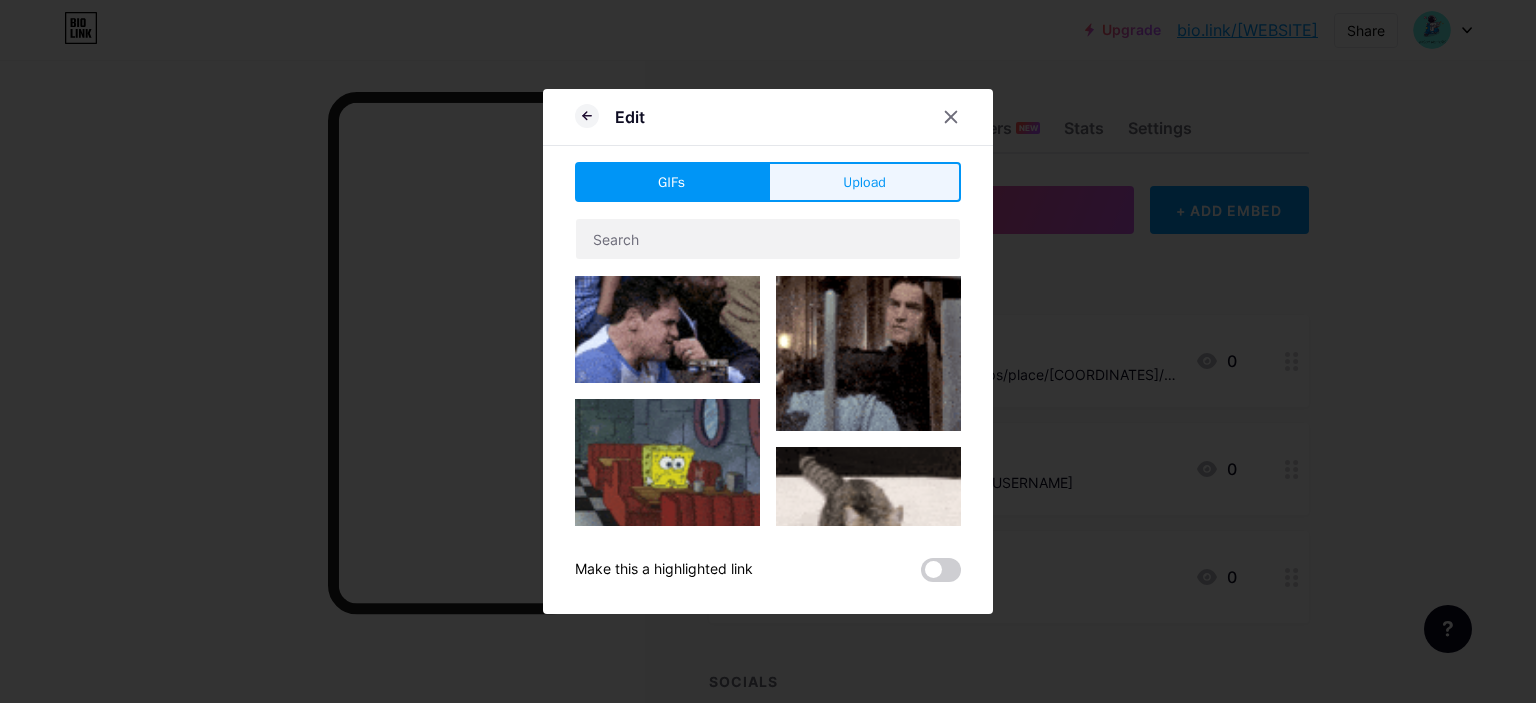 click on "Upload" at bounding box center (864, 182) 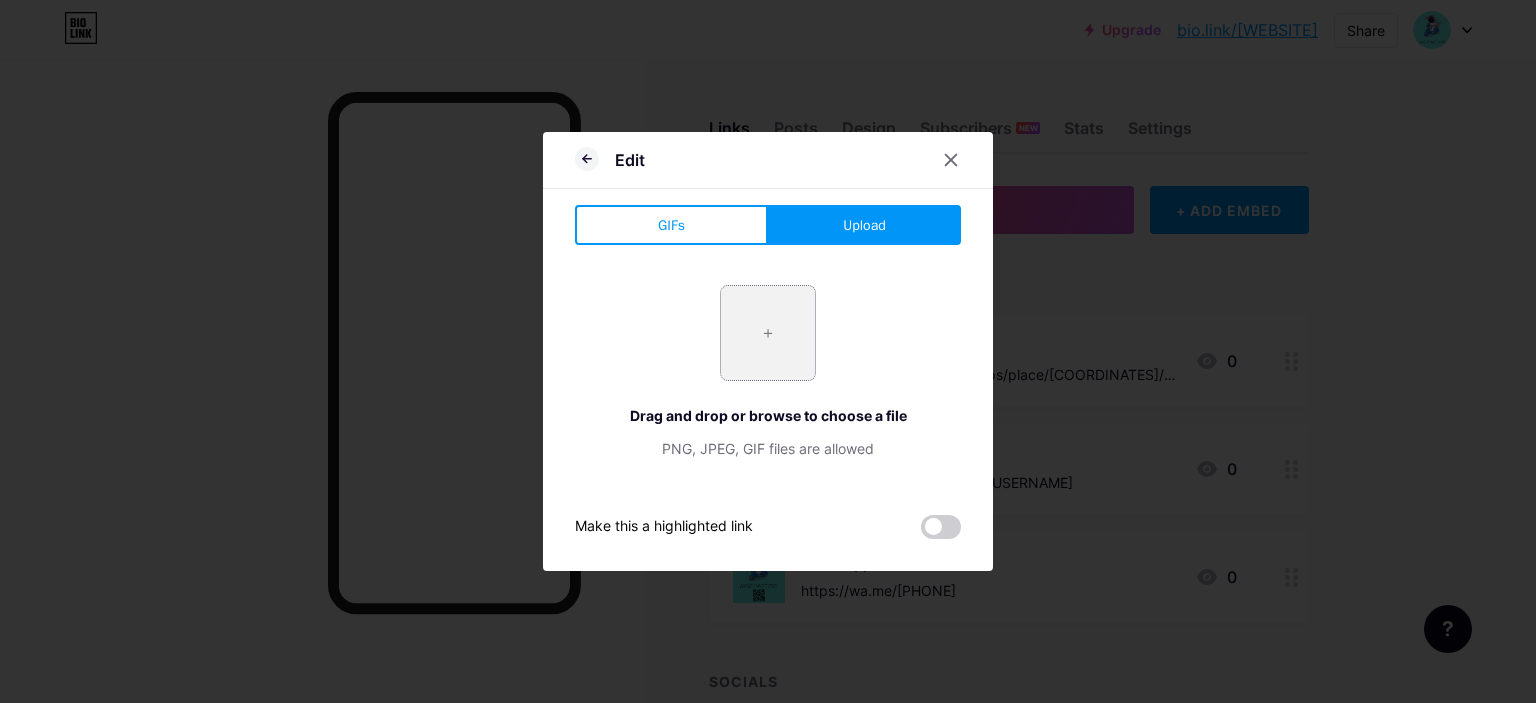 click at bounding box center (768, 333) 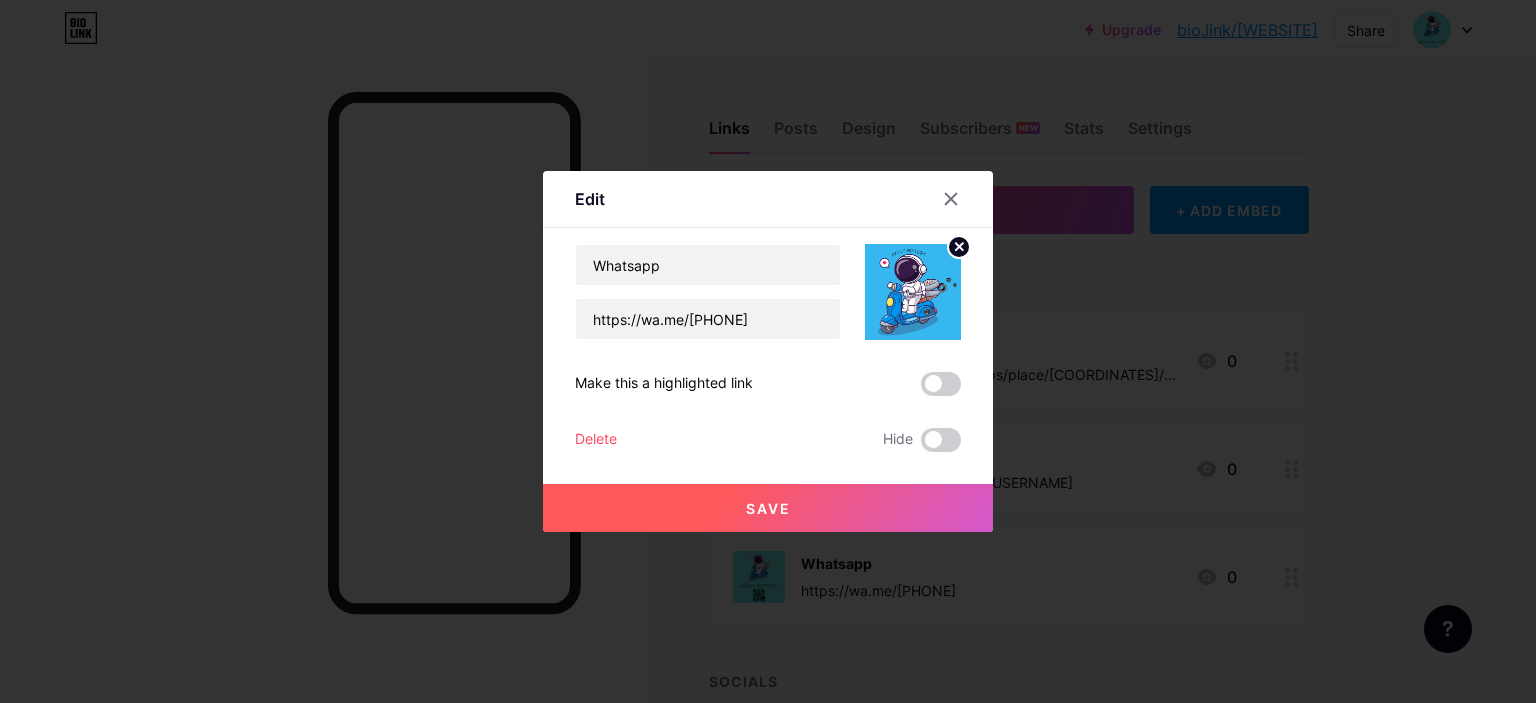 click on "Save" at bounding box center [768, 508] 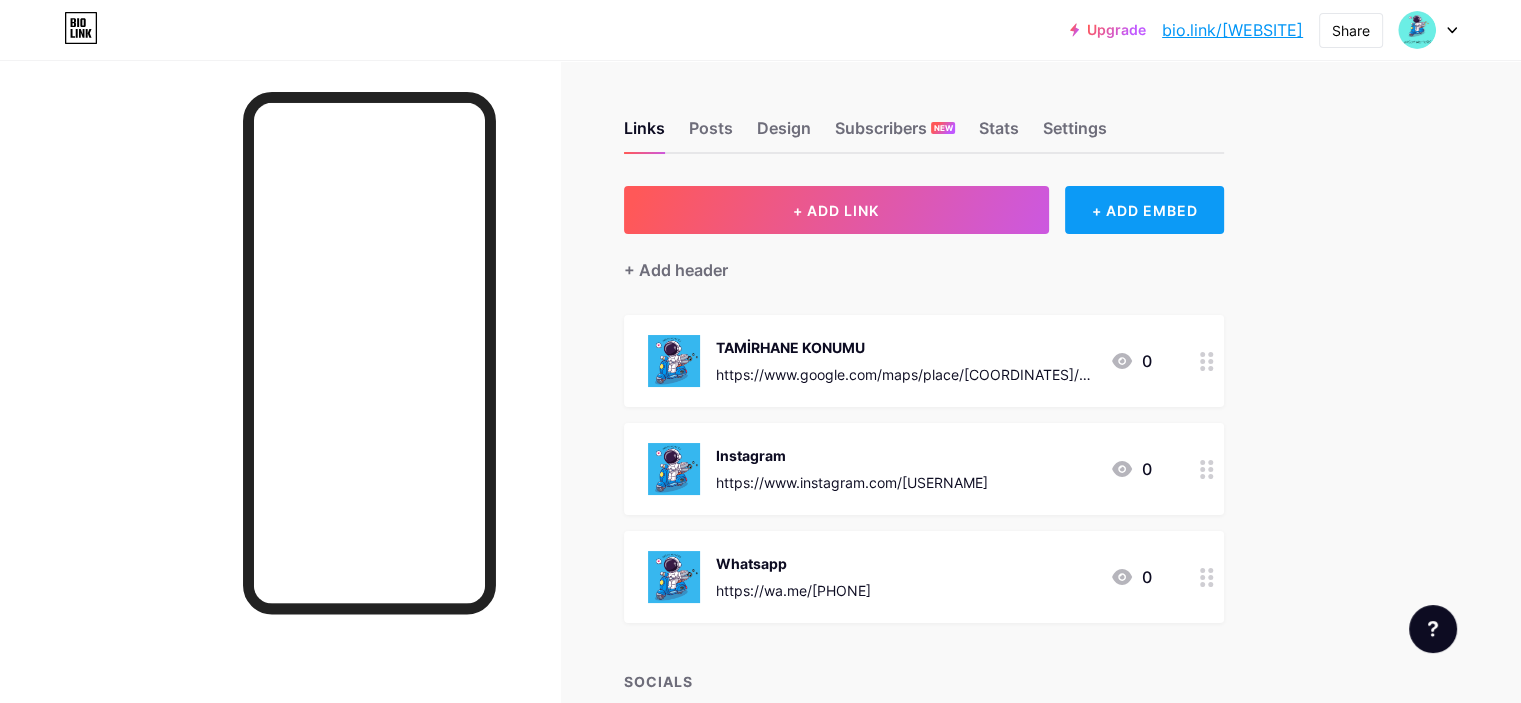 click on "+ ADD EMBED" at bounding box center [1144, 210] 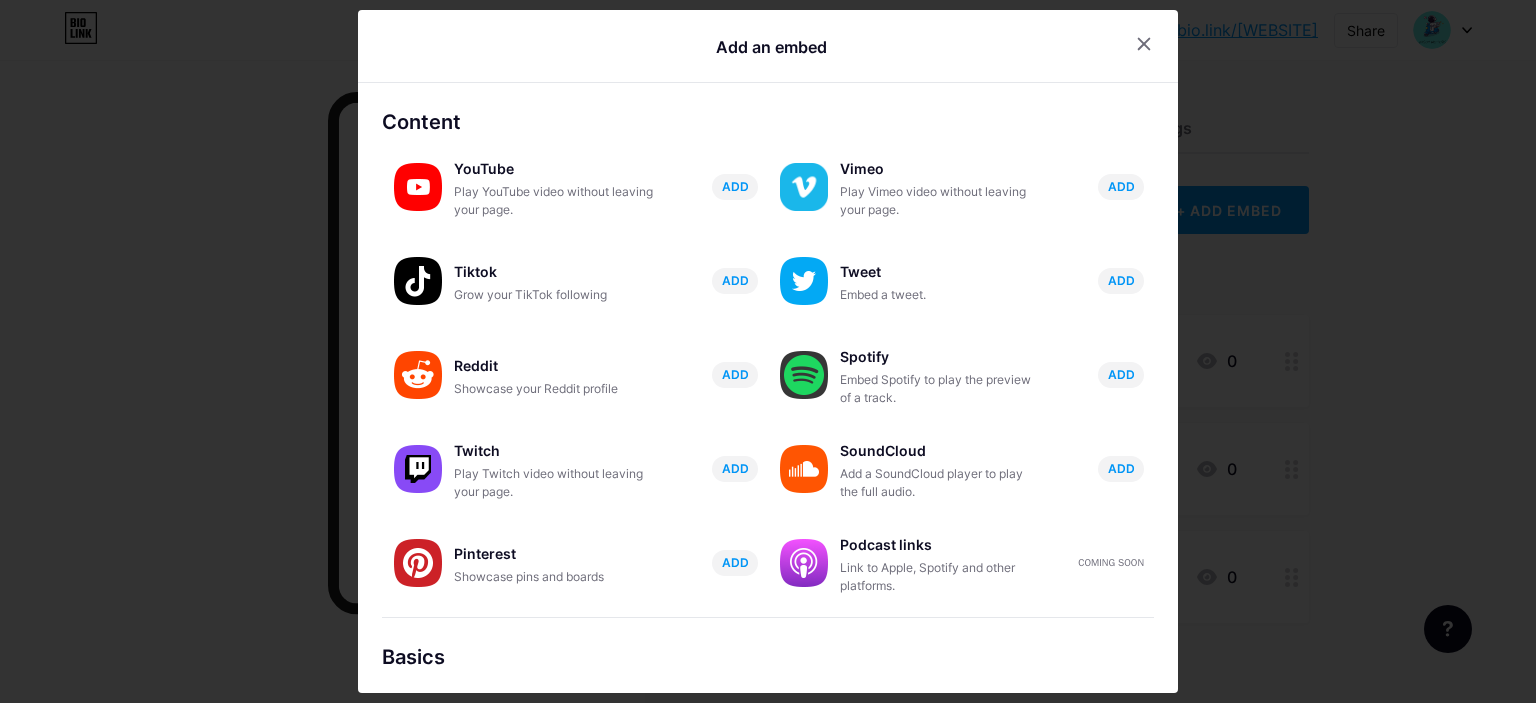 click on "Add an embed" at bounding box center (768, 54) 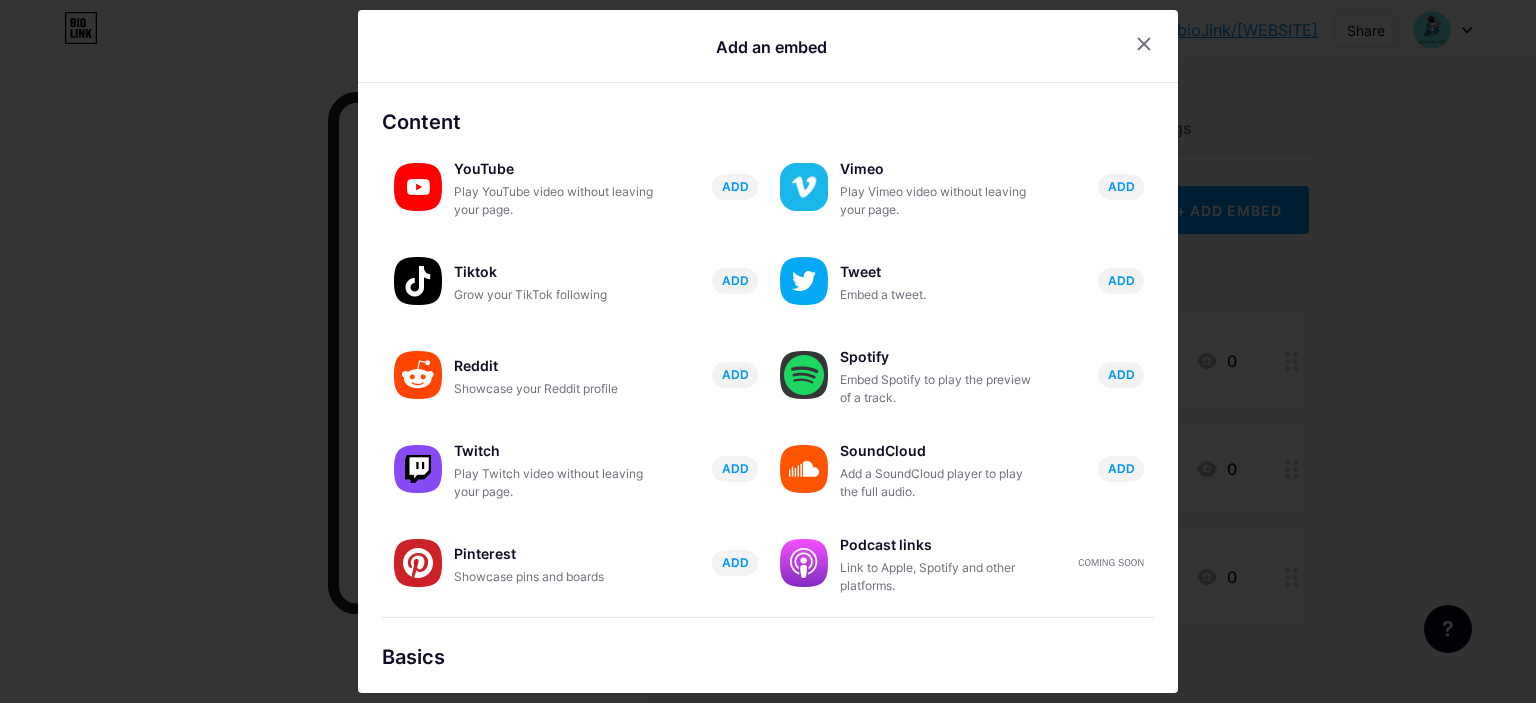 click 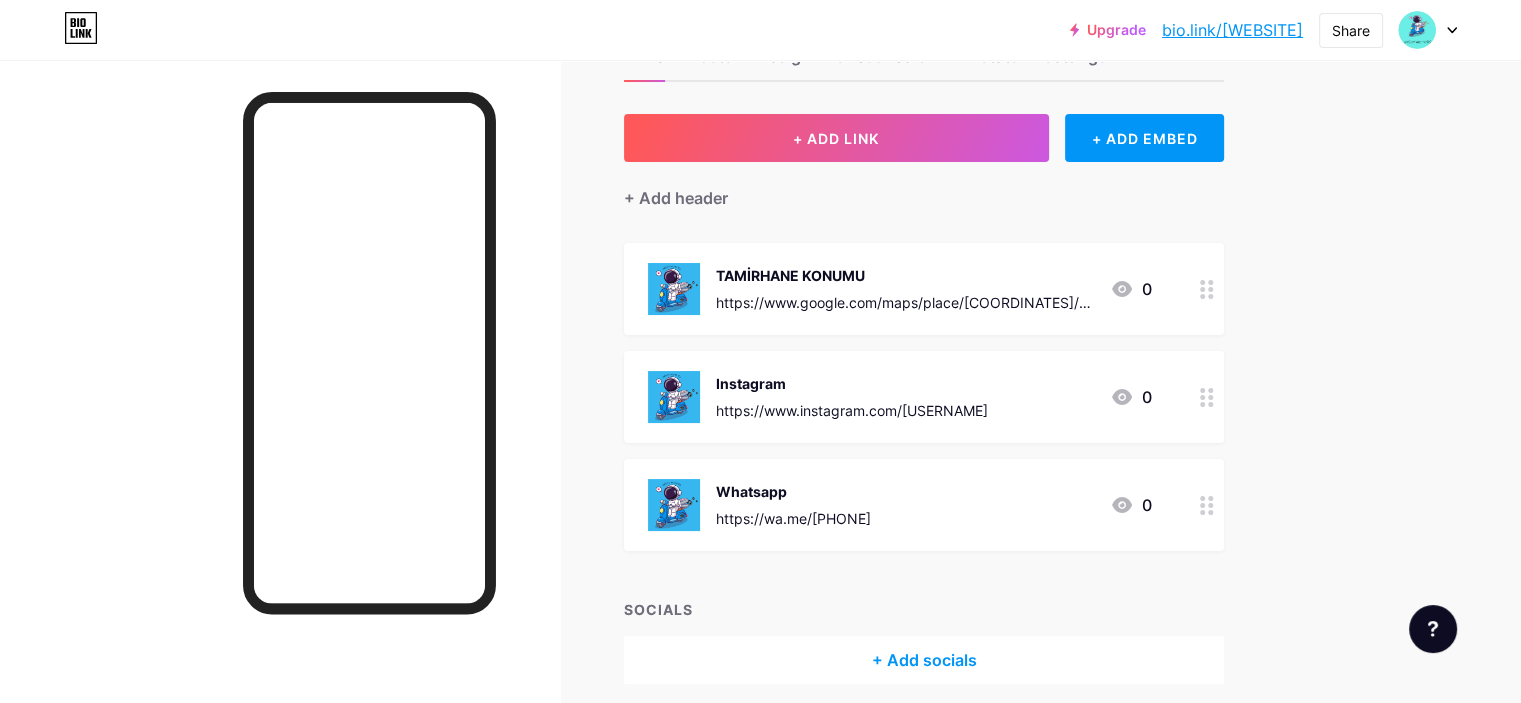 scroll, scrollTop: 0, scrollLeft: 0, axis: both 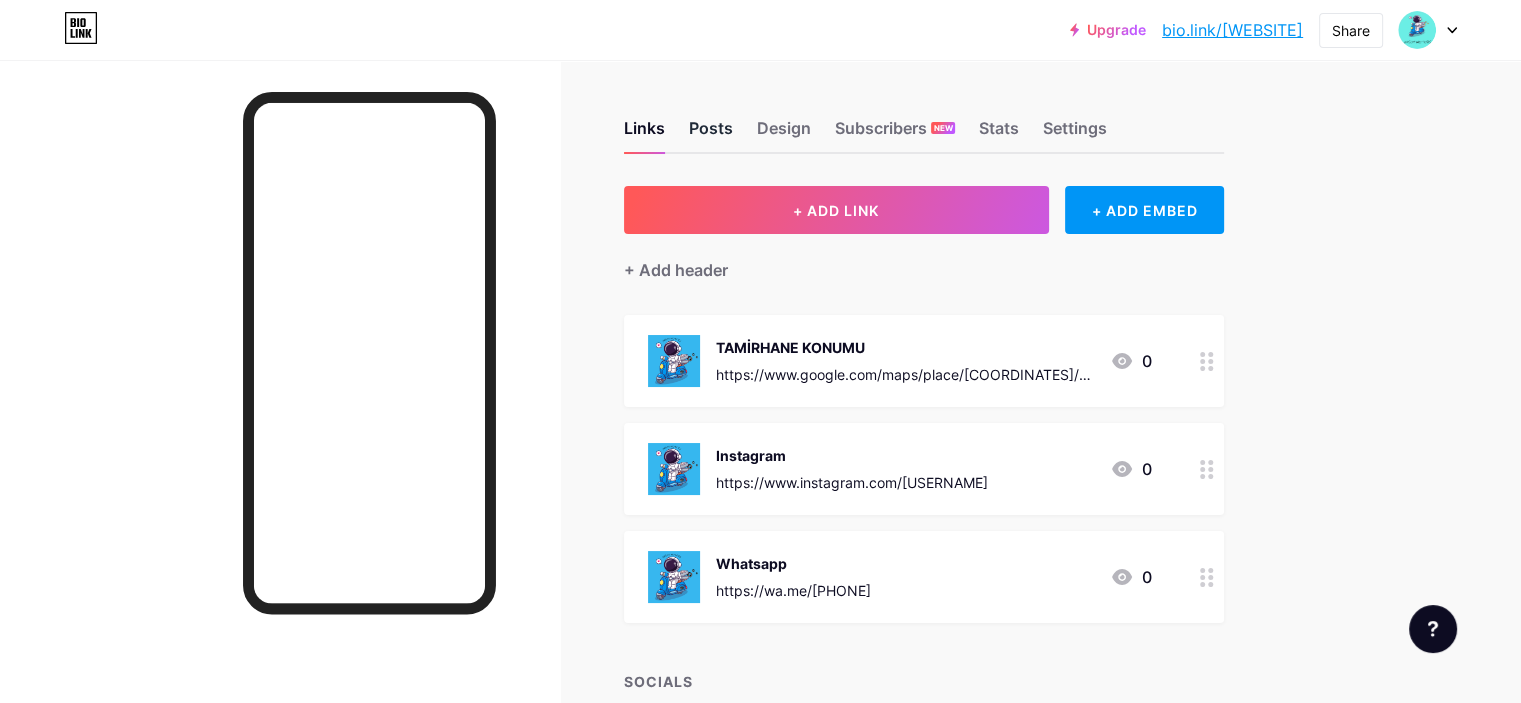 click on "Posts" at bounding box center [711, 134] 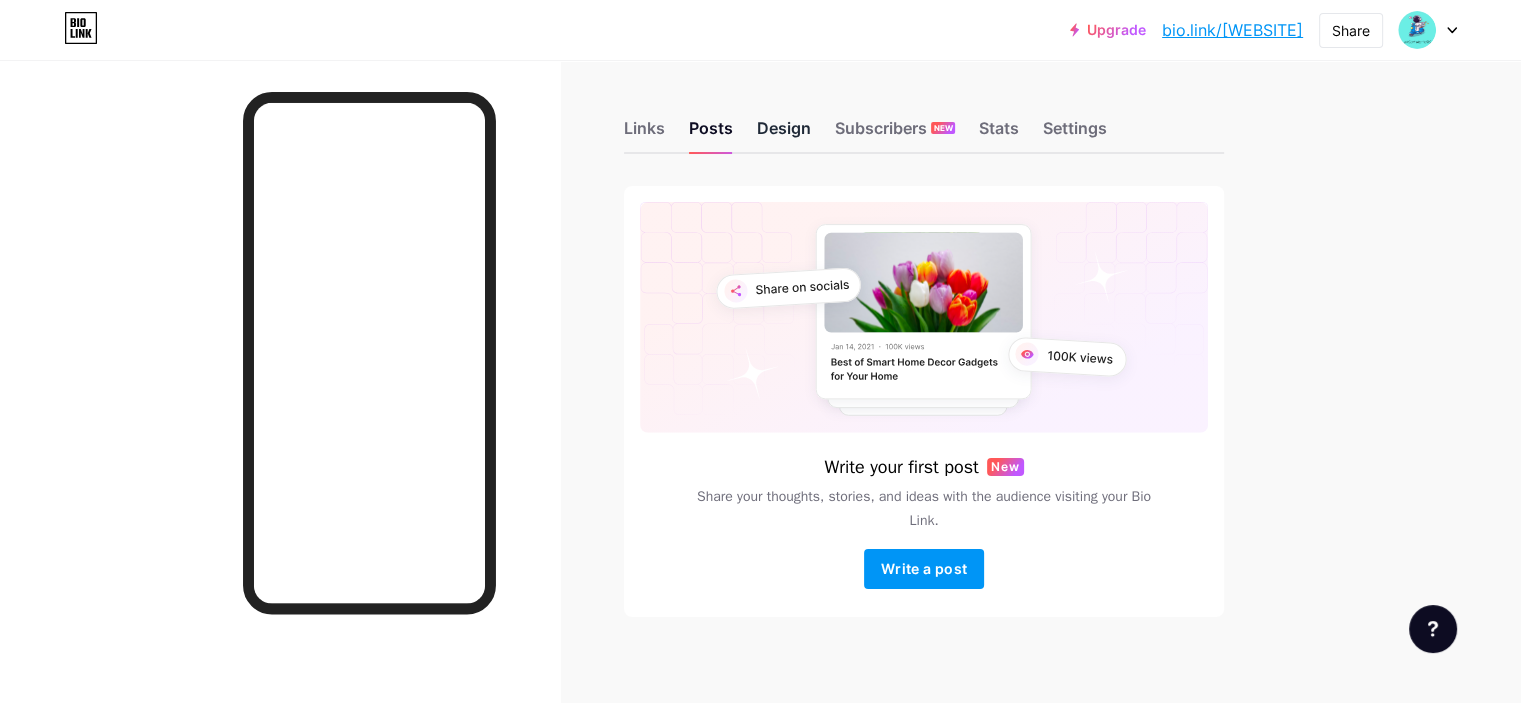 click on "Design" at bounding box center [784, 134] 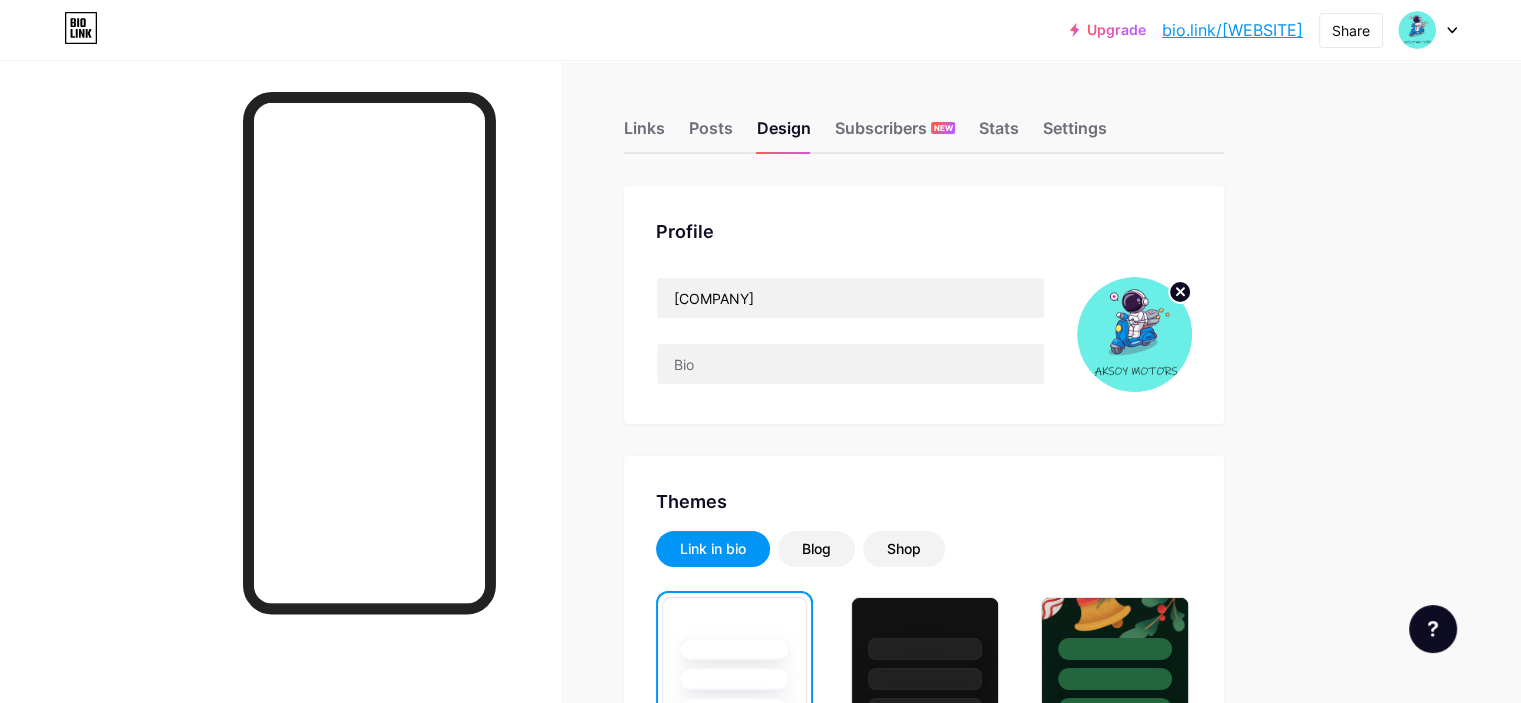 click 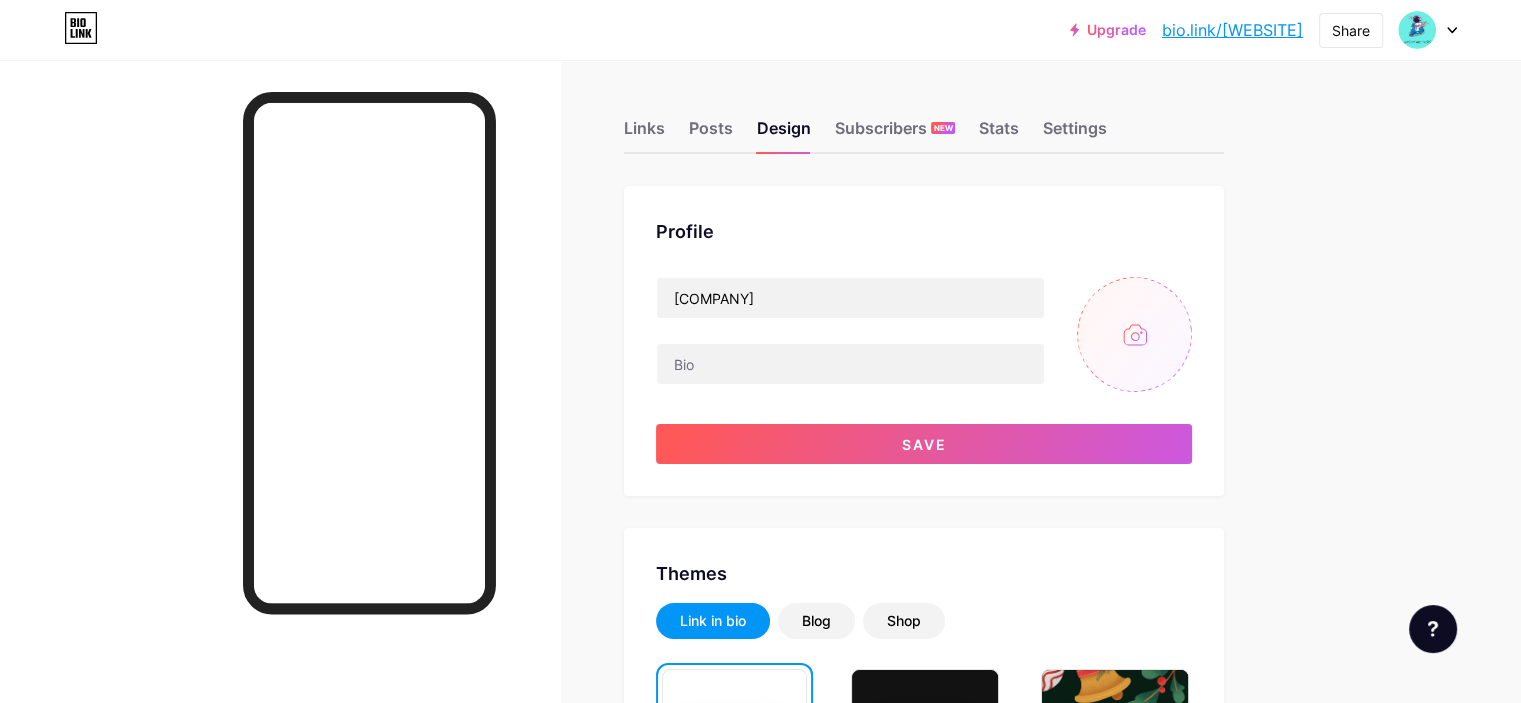click at bounding box center [1134, 334] 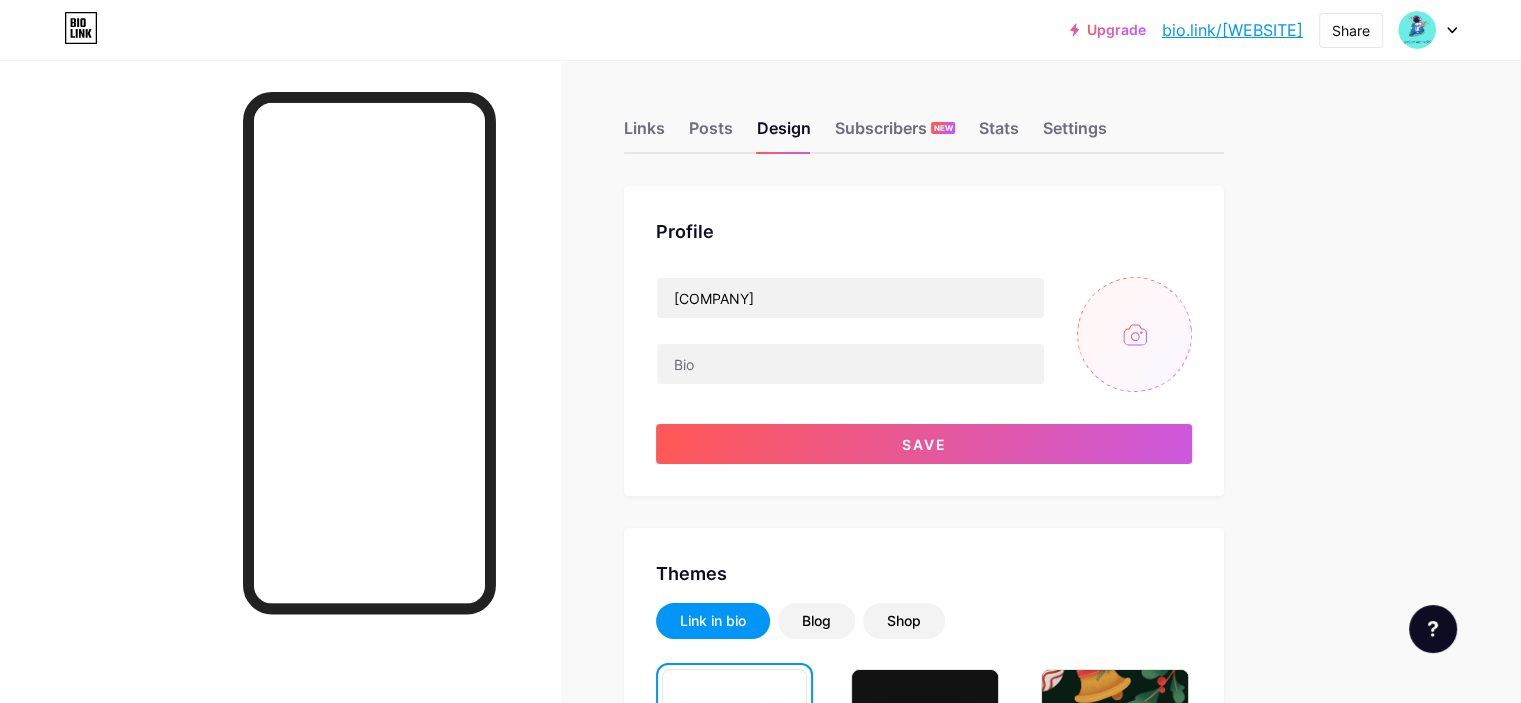 type on "C:\fakepath\Asset 7@3x.png" 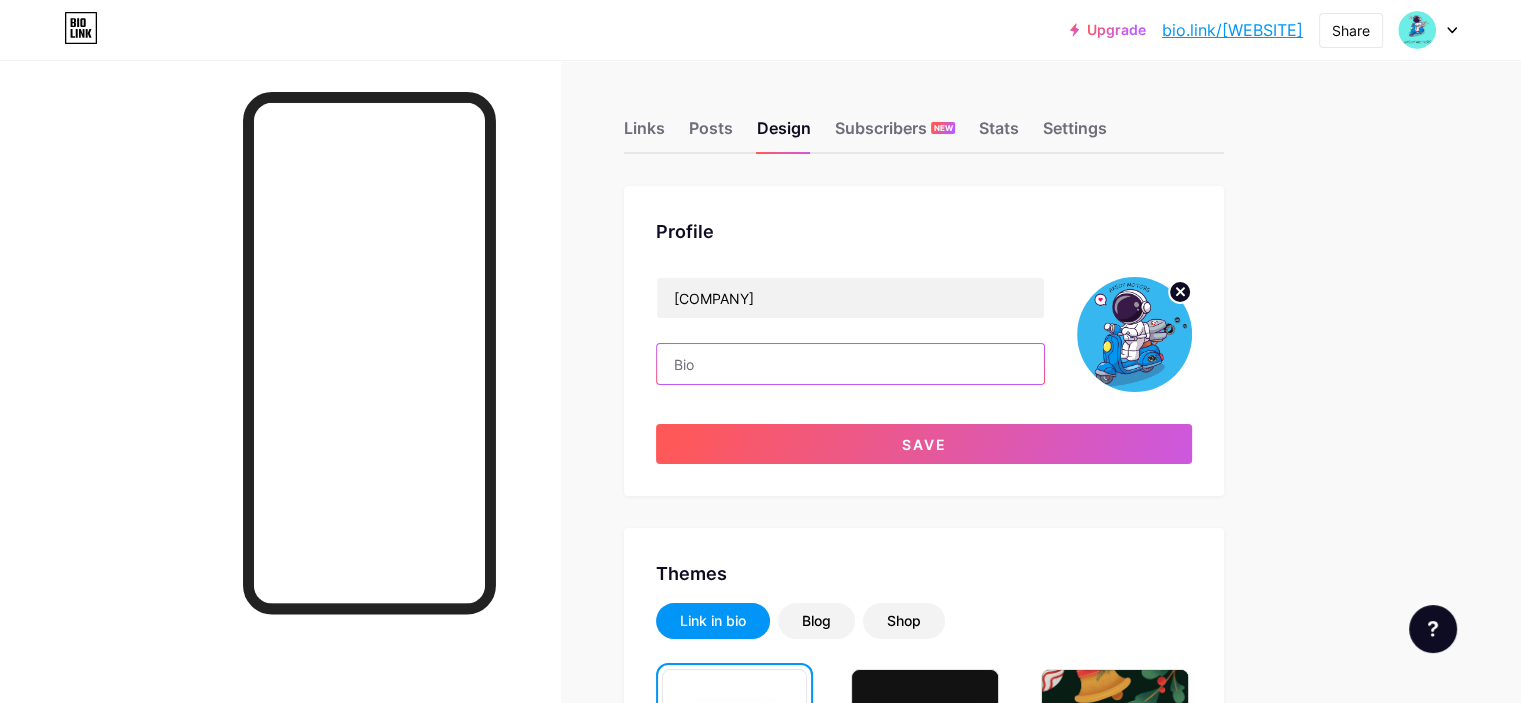 click at bounding box center (850, 364) 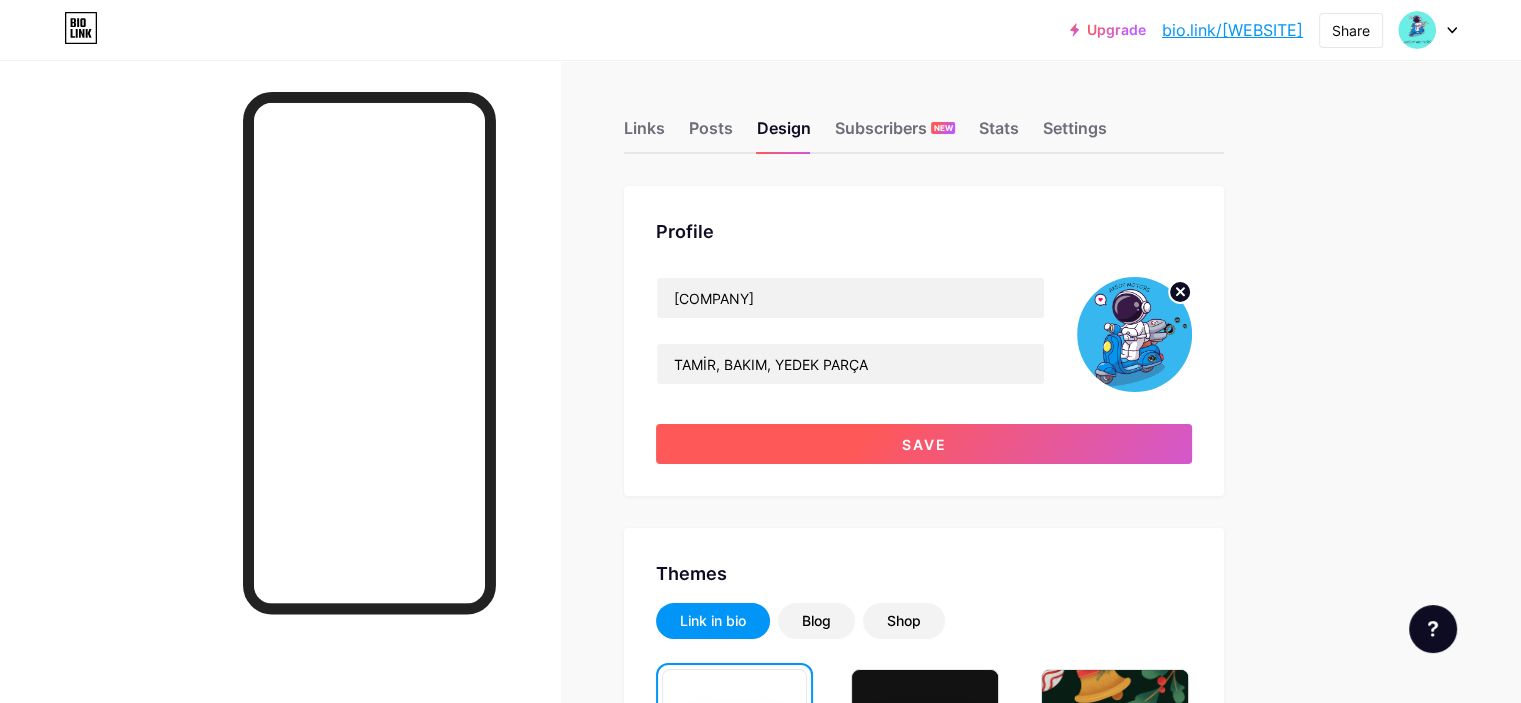 click on "Save" at bounding box center (924, 444) 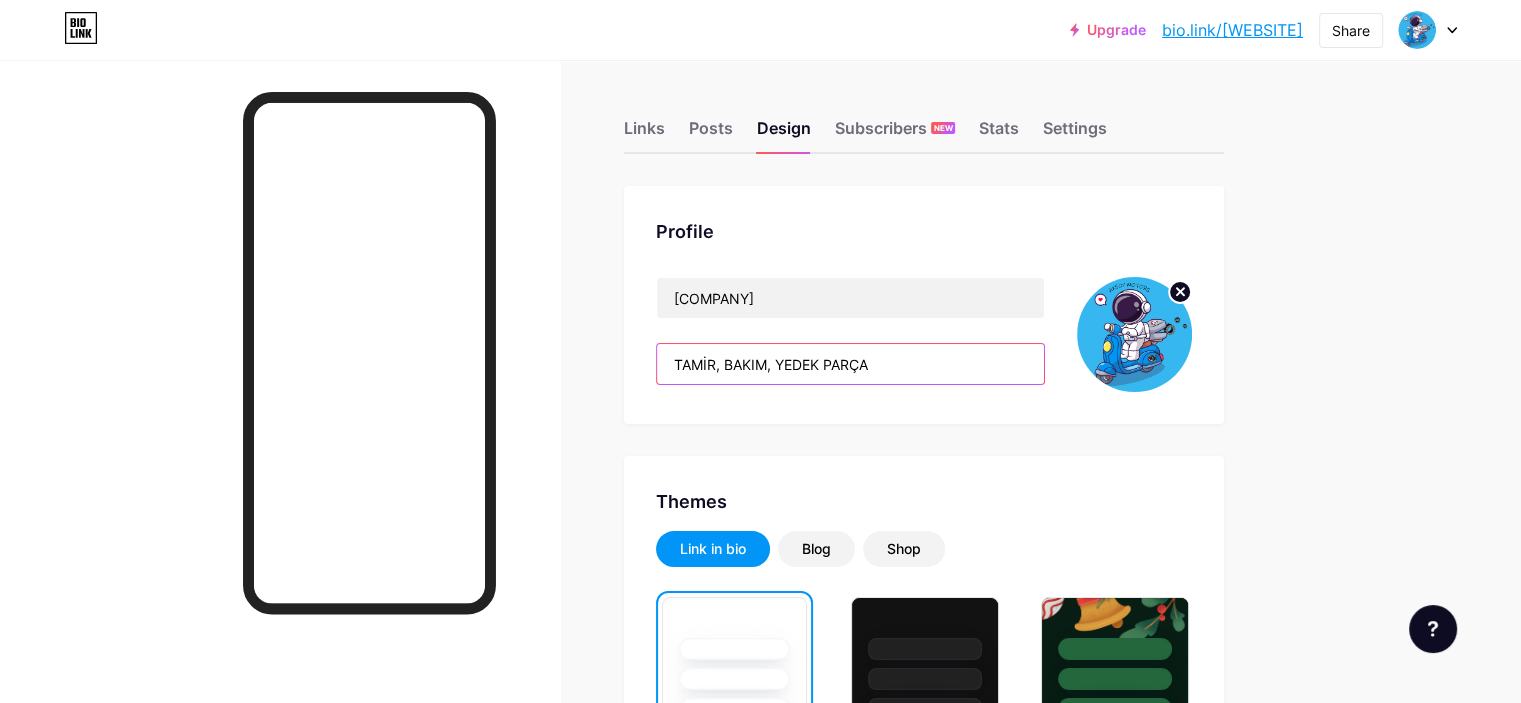 drag, startPoint x: 855, startPoint y: 361, endPoint x: 670, endPoint y: 351, distance: 185.27008 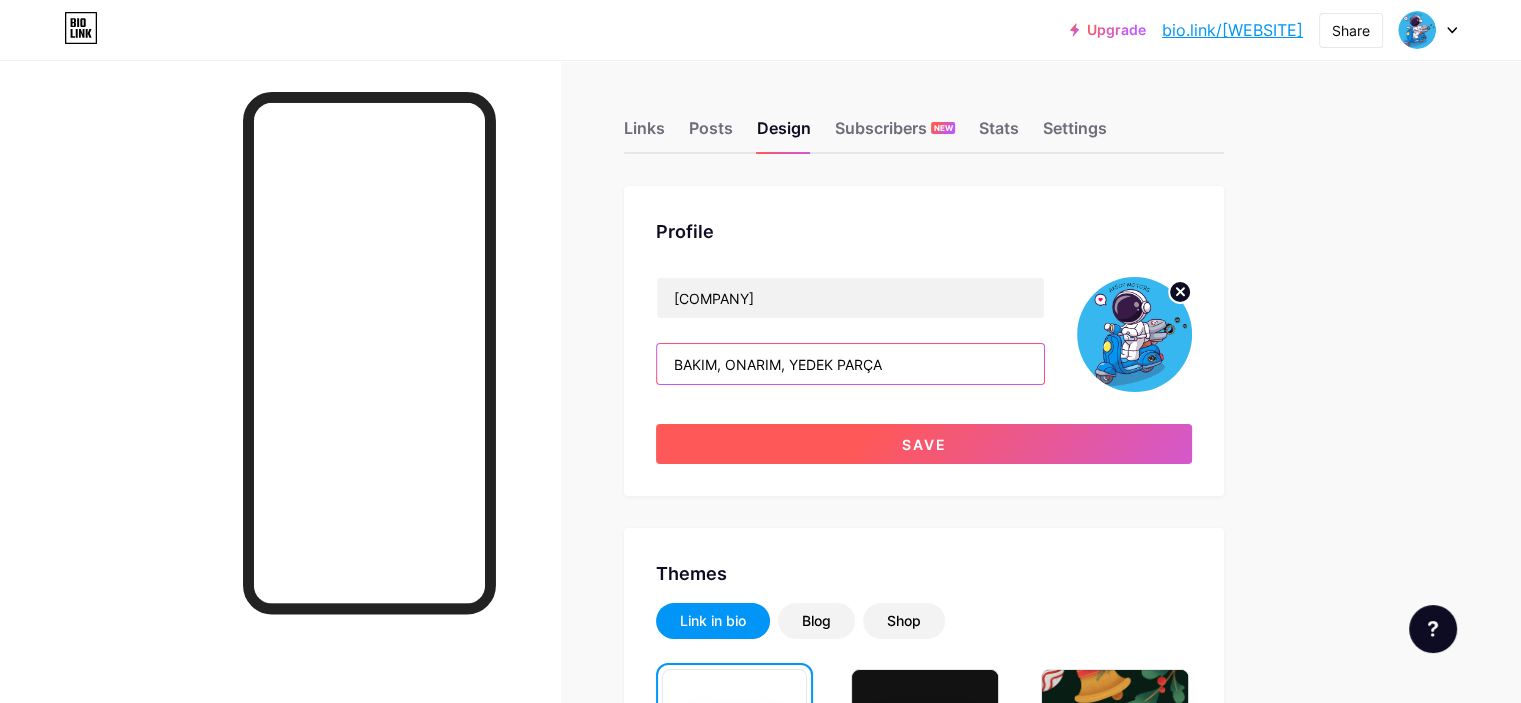 type on "BAKIM, ONARIM, YEDEK PARÇA" 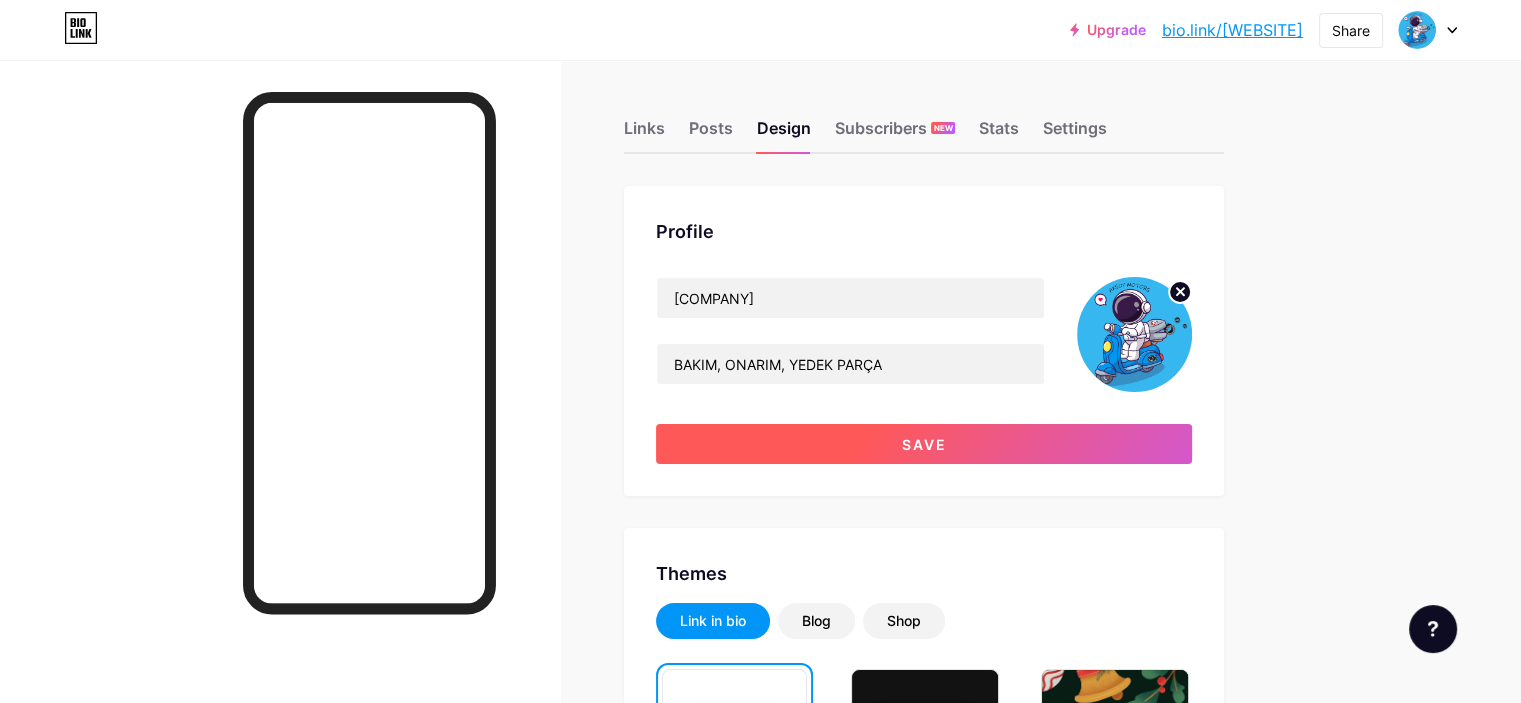 click on "Save" at bounding box center [924, 444] 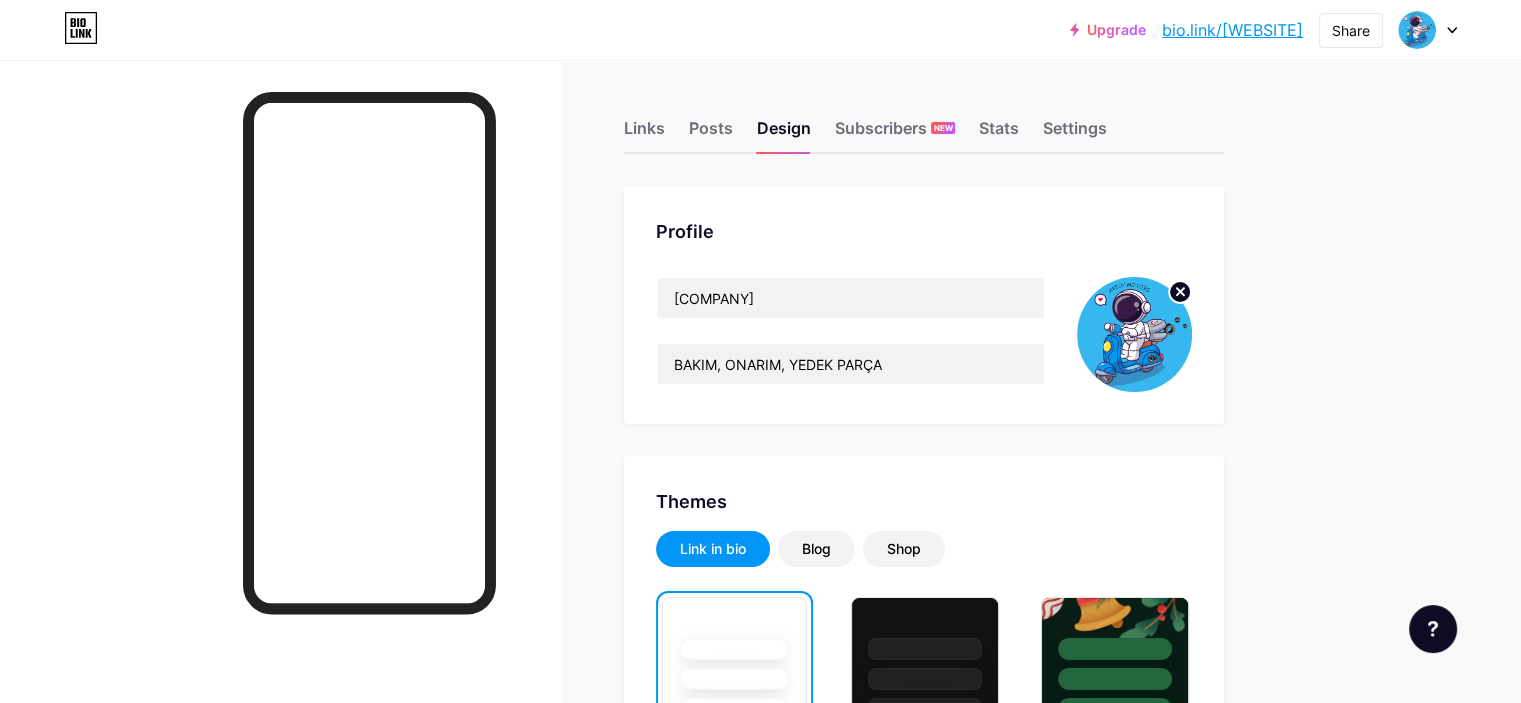 click at bounding box center [1134, 334] 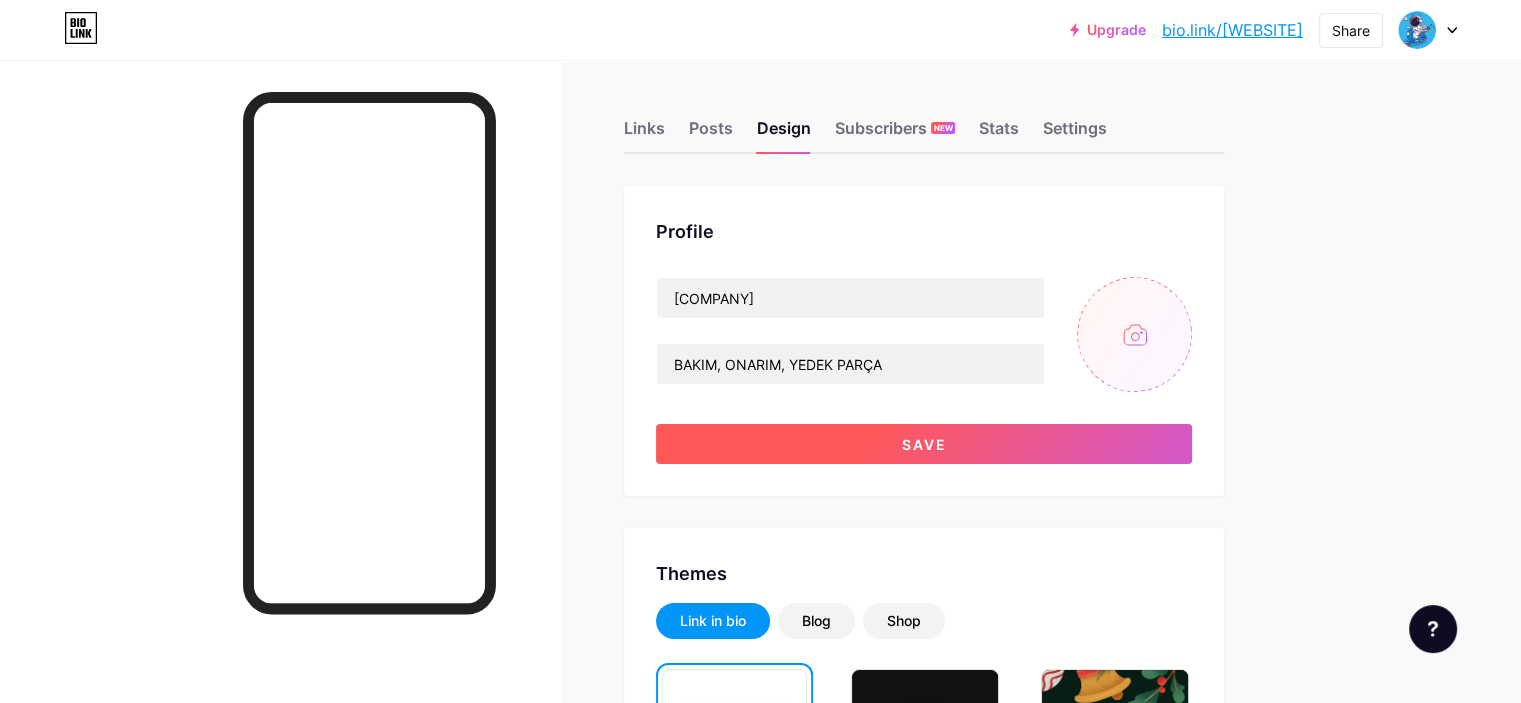 click on "Save" at bounding box center (924, 444) 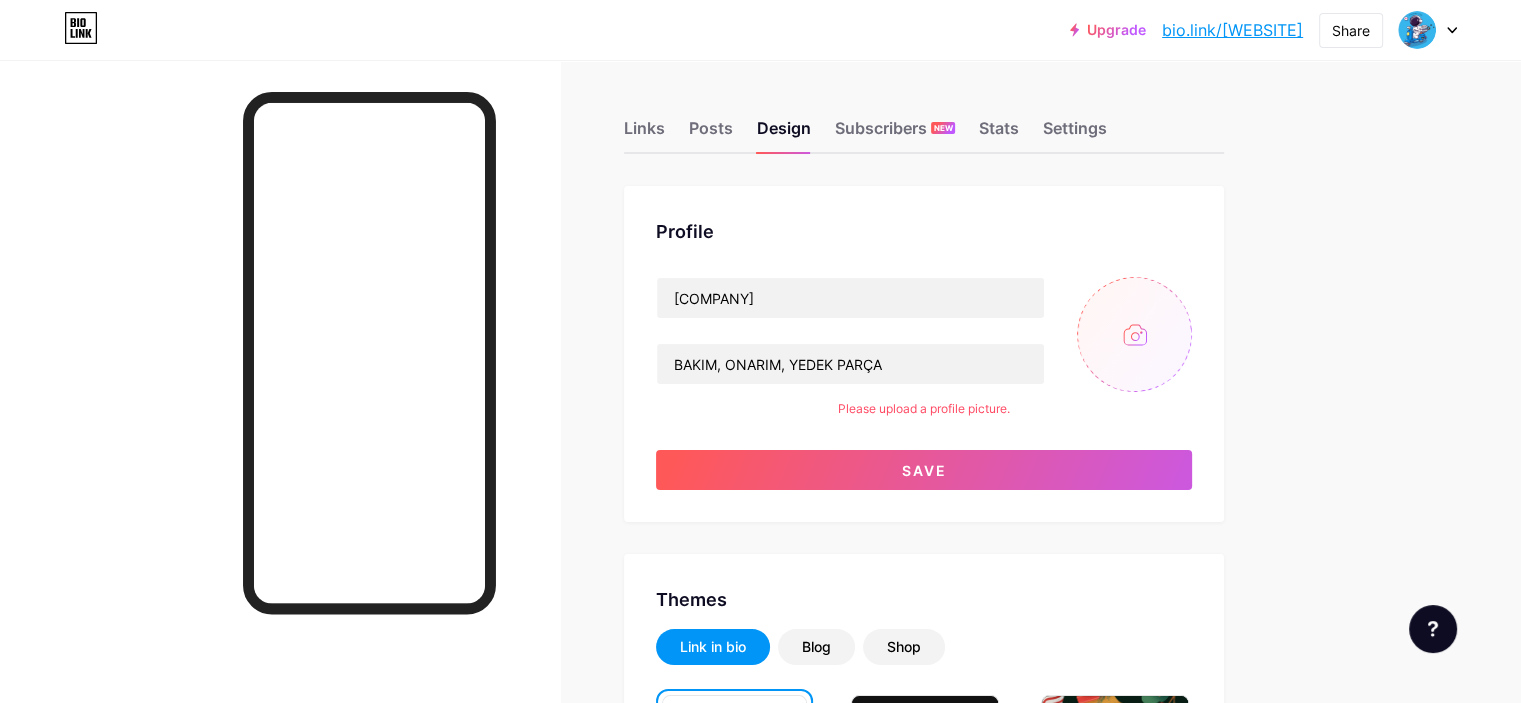 click at bounding box center [1134, 334] 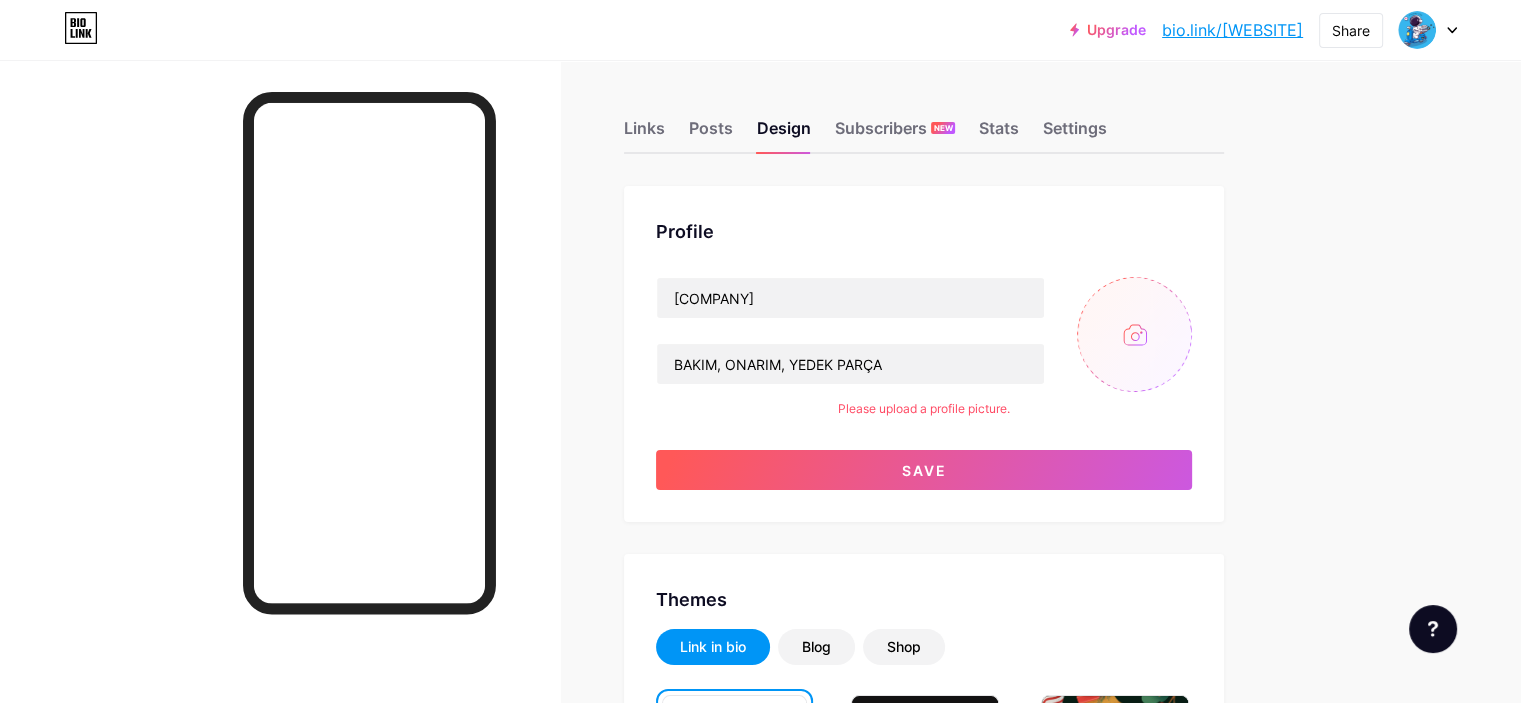 type on "C:\fakepath\Asset 7@3x.png" 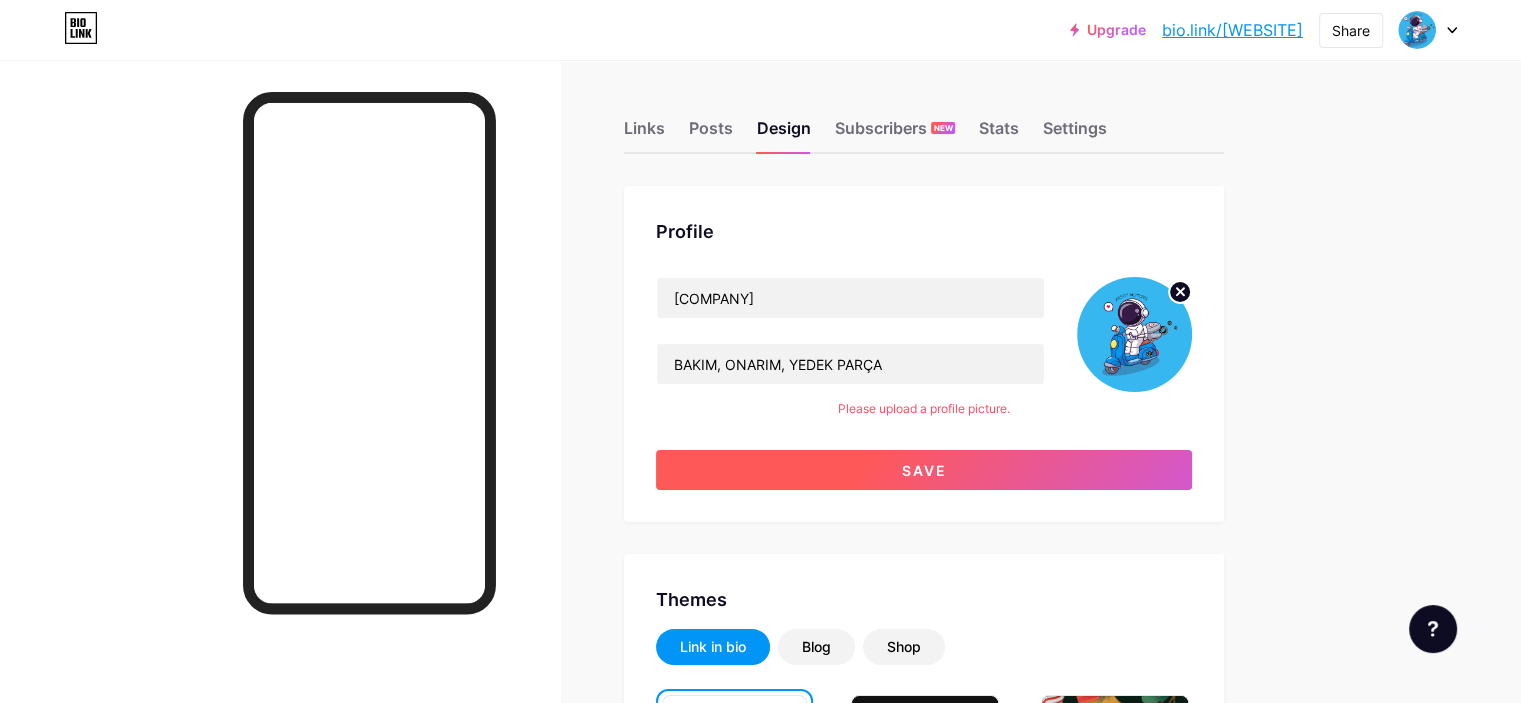 click on "Save" at bounding box center [924, 470] 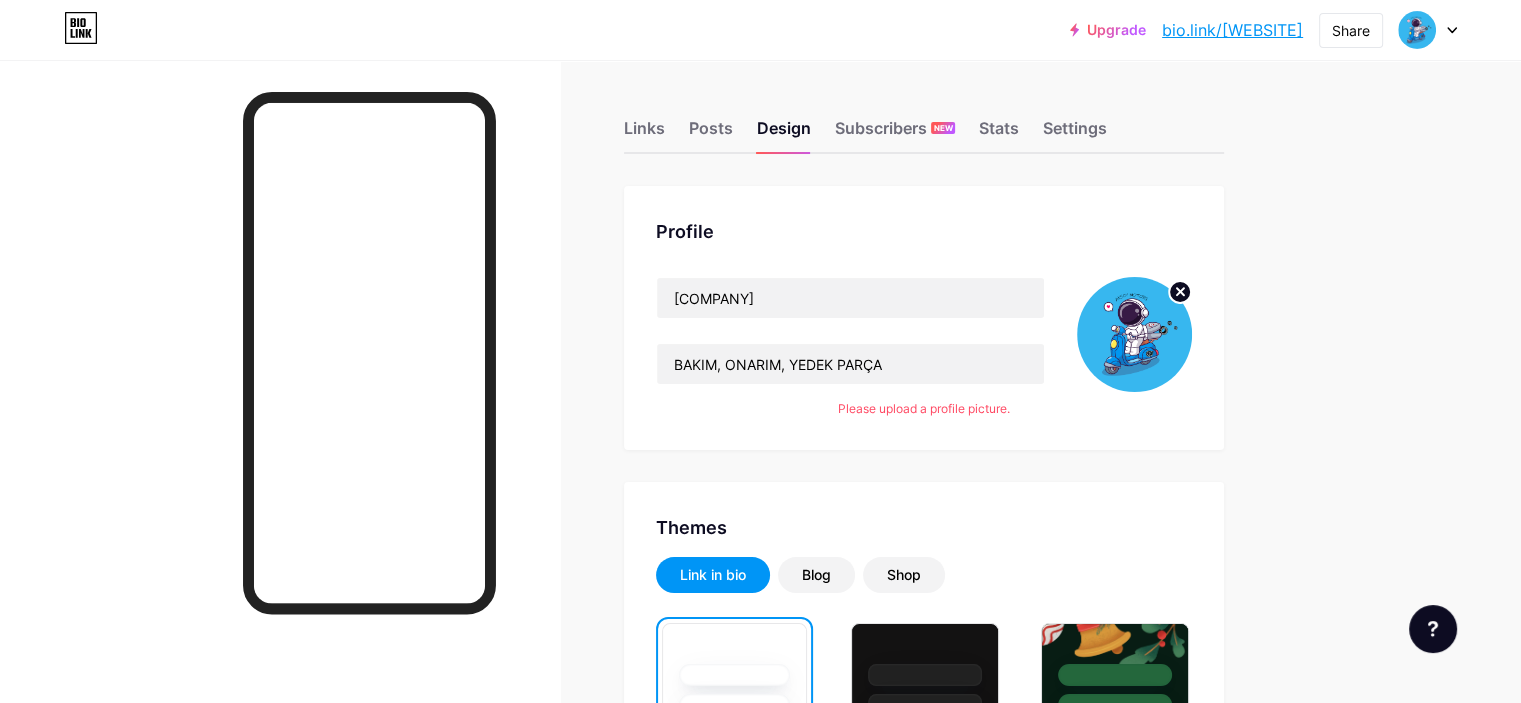 click at bounding box center [1428, 30] 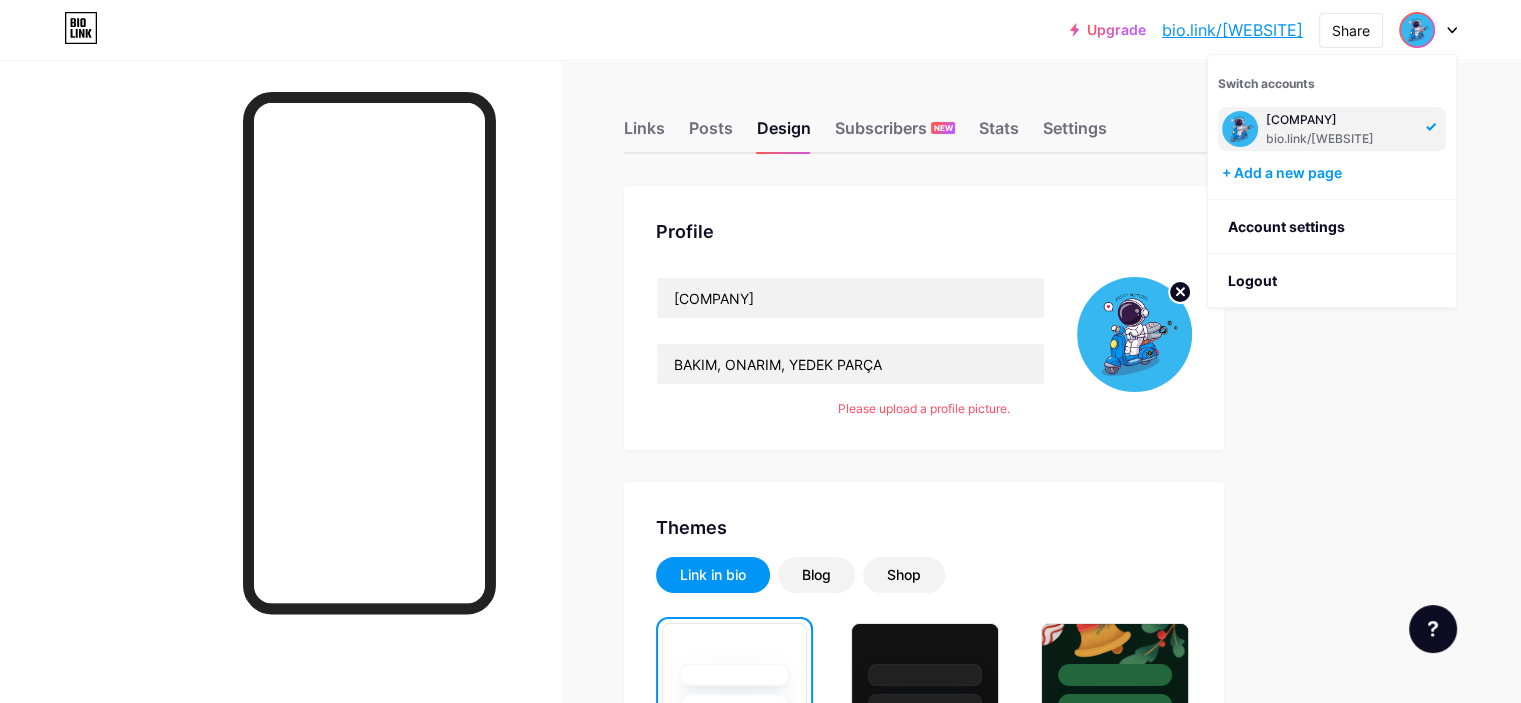 click on "Upgrade   bio.link/[WEBSITE]   bio.link/[WEBSITE]   Share               Switch accounts     [COMPANY]   bio.link/[WEBSITE]       + Add a new page        Account settings   Logout   Link Copied
Links
Posts
Design
Subscribers
NEW
Stats
Settings     Profile   [COMPANY]     BAKIM, ONARIM, YEDEK PARÇA               Please upload a profile picture.     Themes   Link in bio   Blog   Shop       Basics       Carbon       Xmas 23       Pride       Glitch       Winter · Live       Glassy · Live       Chameleon · Live       Rainy Night · Live       Neon · Live       Summer       Retro       Strawberry · Live       Desert       Sunny       Autumn       Leaf       Clear Sky       Blush       Unicorn       Minimal       Cloudy       Shadow     Create your own           Changes saved       Position to display socials                 Top                     Bottom" at bounding box center (760, 1711) 